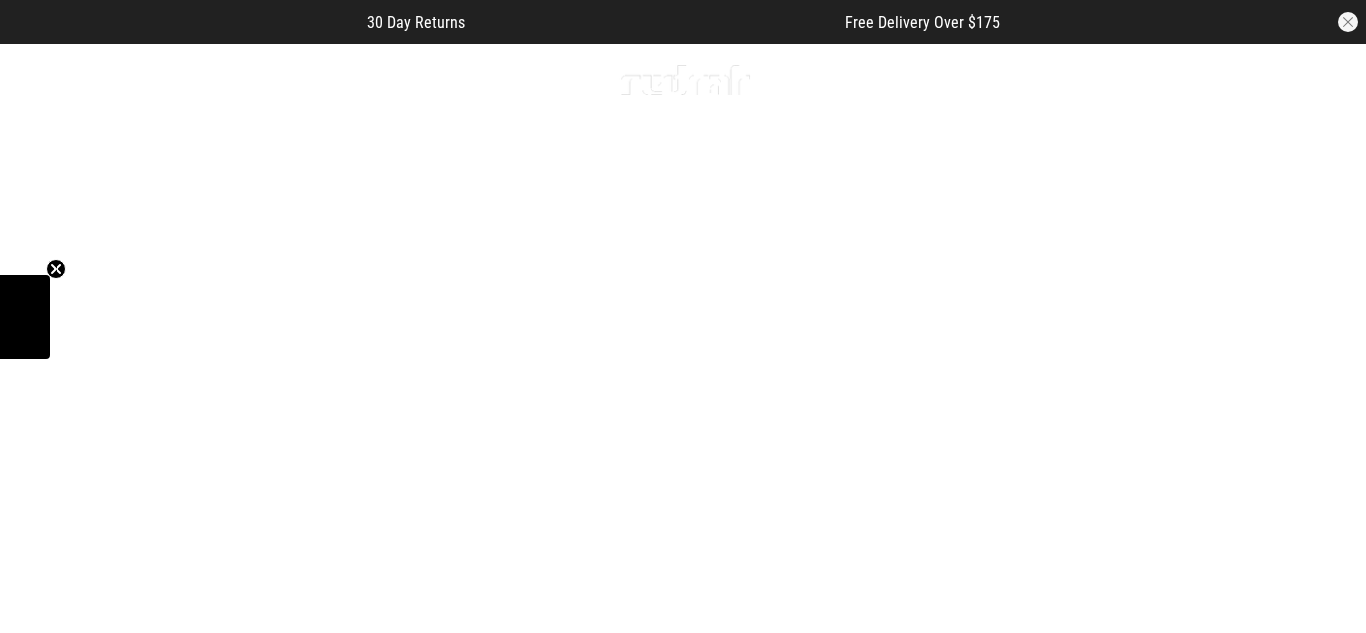 scroll, scrollTop: 0, scrollLeft: 0, axis: both 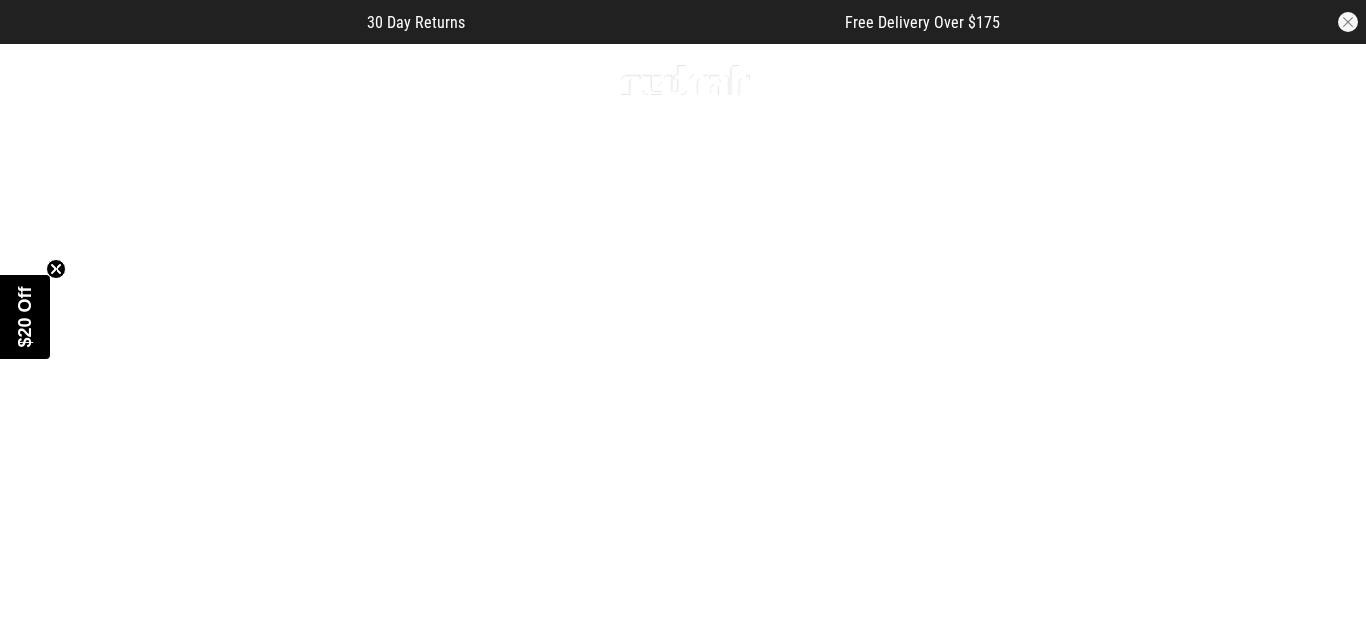 click at bounding box center (27, 80) 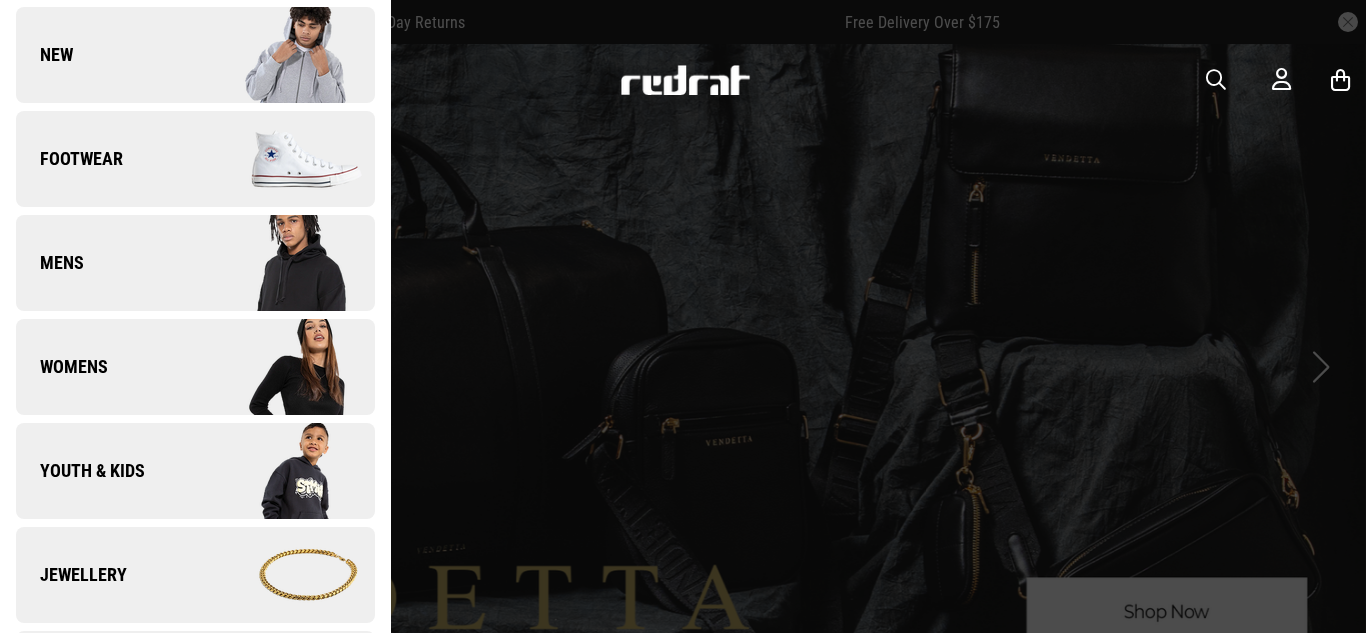 scroll, scrollTop: 112, scrollLeft: 0, axis: vertical 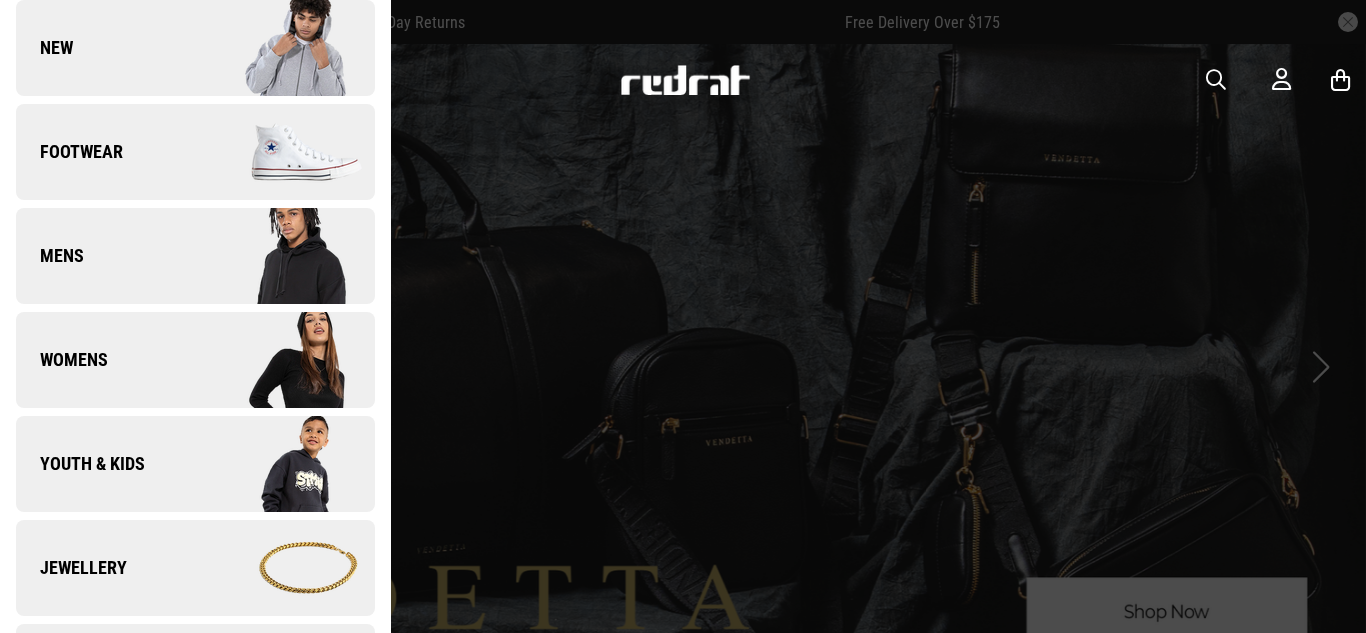 click at bounding box center [284, 464] 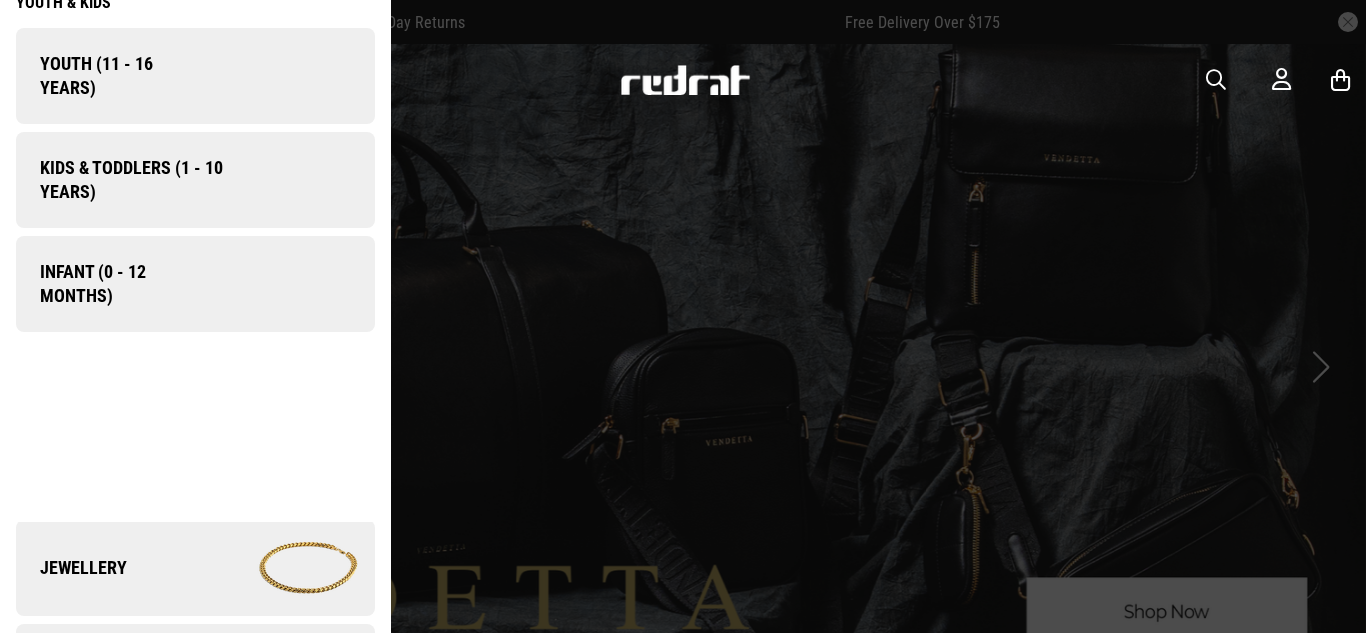 scroll, scrollTop: 0, scrollLeft: 0, axis: both 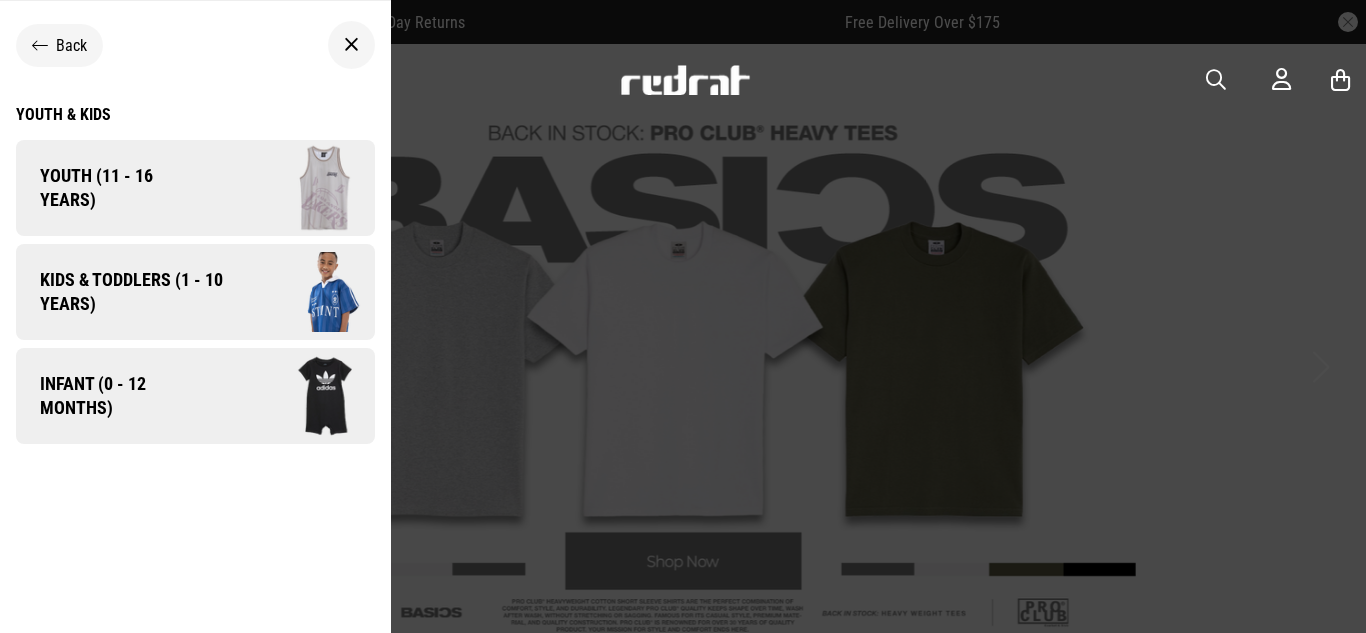 click on "Kids & Toddlers (1 - 10 years)" at bounding box center (124, 292) 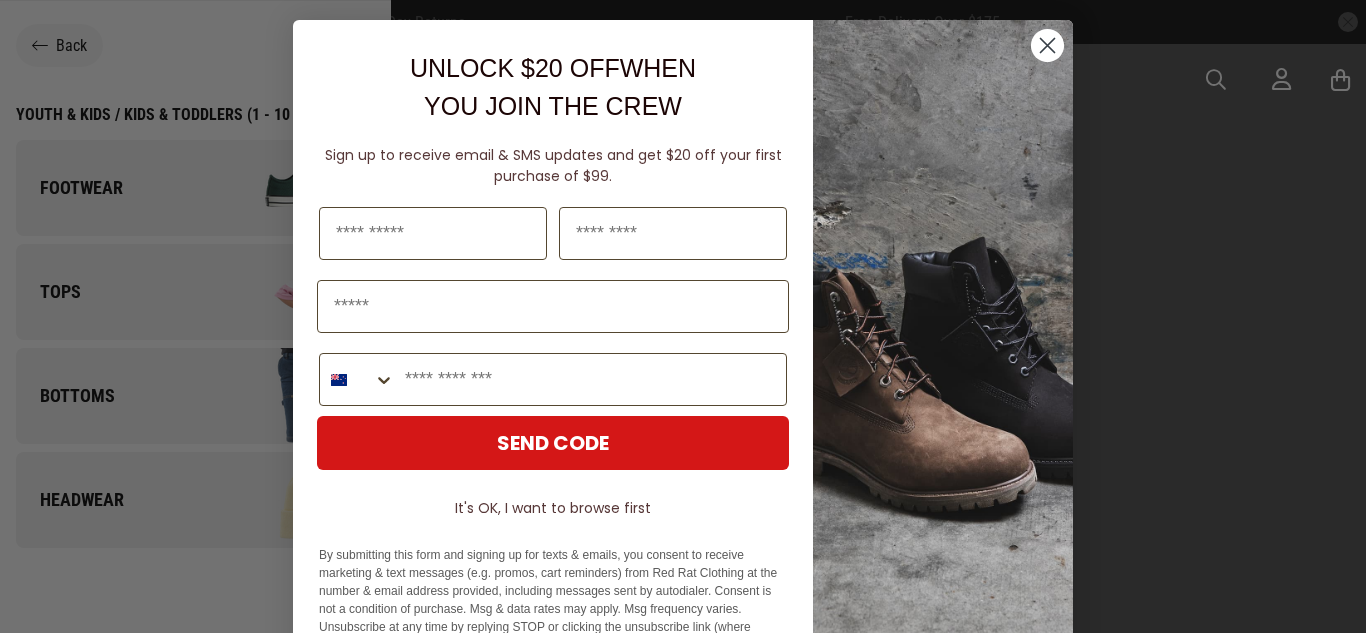 click 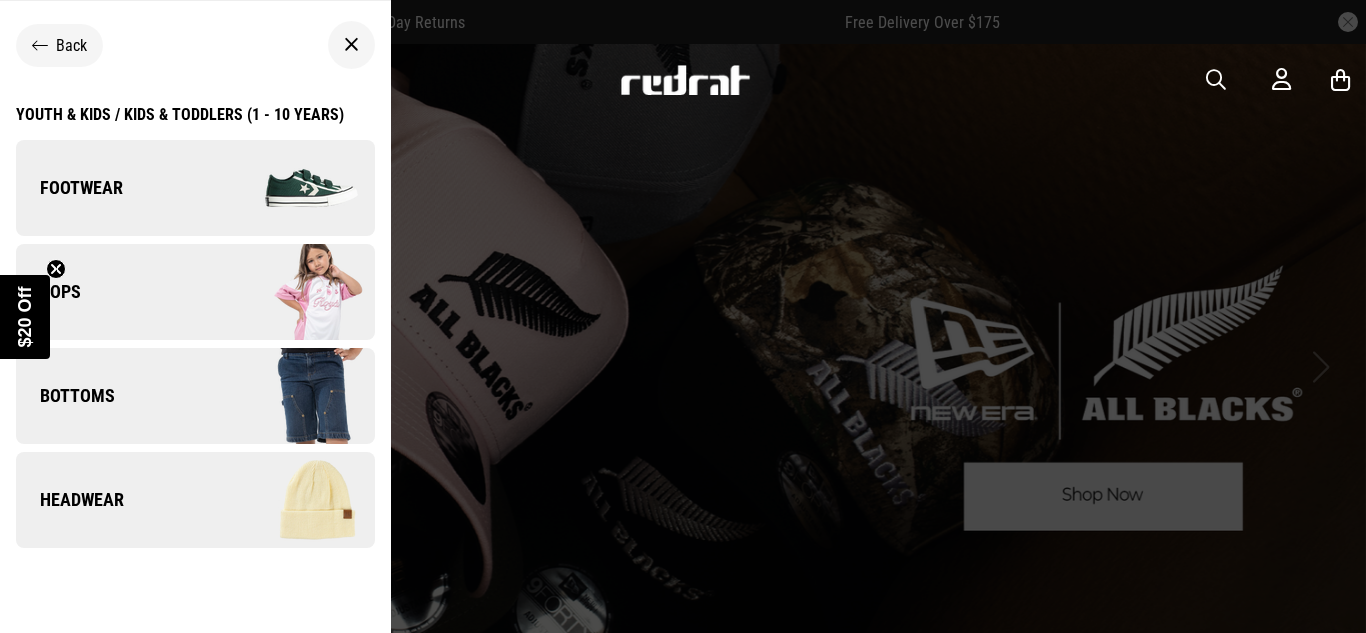 click at bounding box center [284, 396] 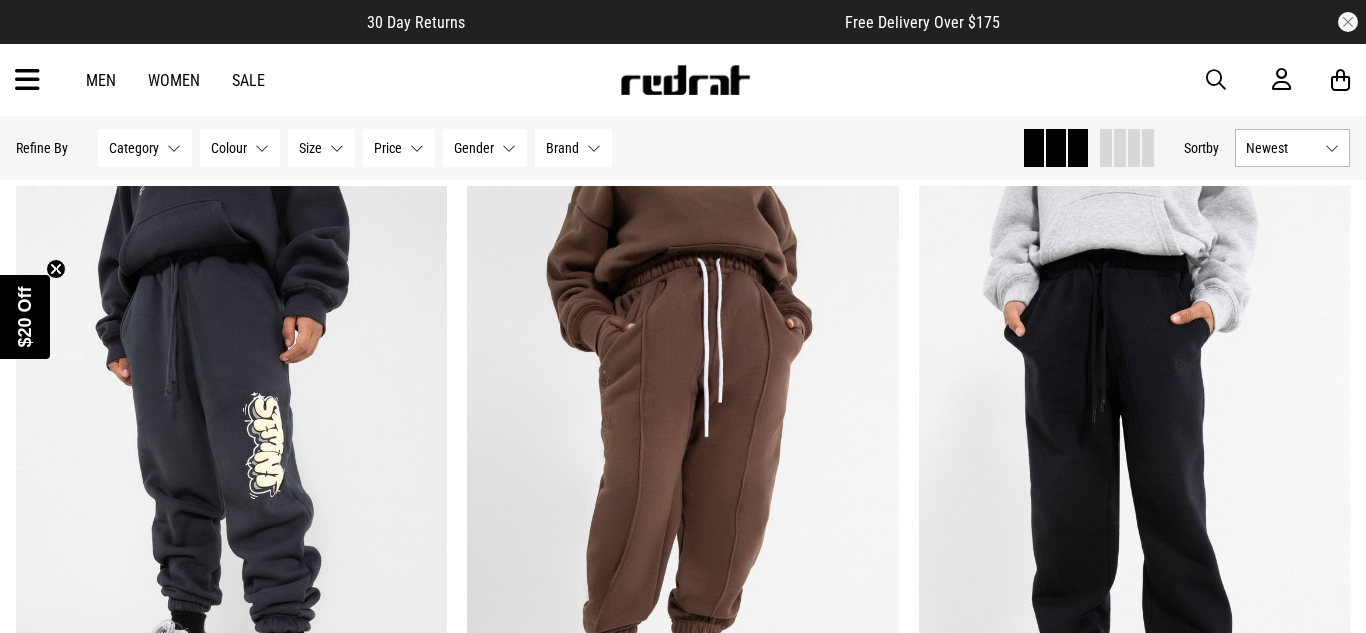 scroll, scrollTop: 167, scrollLeft: 0, axis: vertical 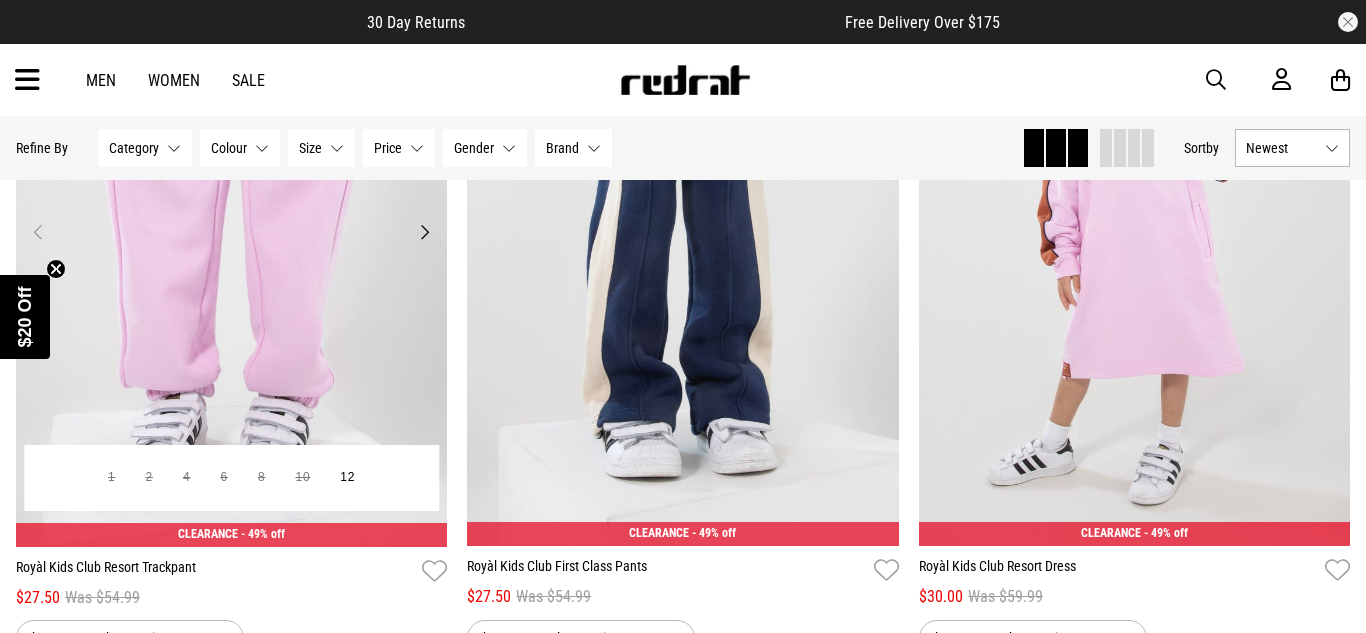 click on "Next" at bounding box center (424, 232) 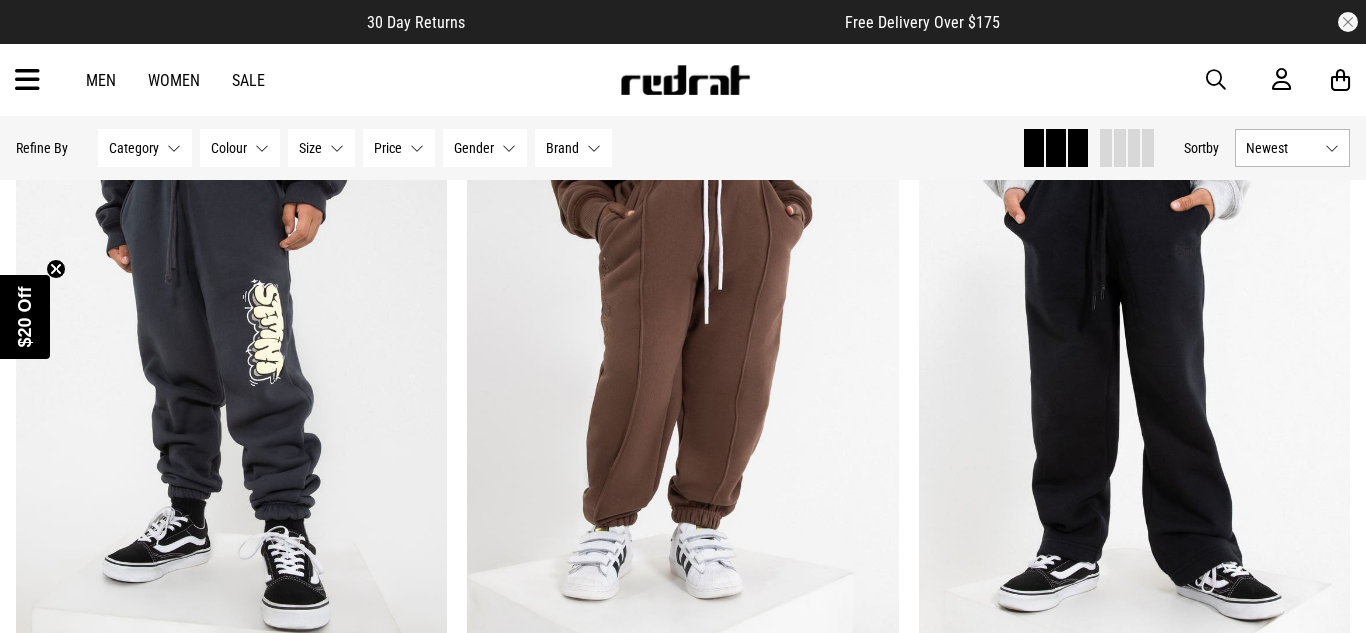 scroll, scrollTop: 293, scrollLeft: 0, axis: vertical 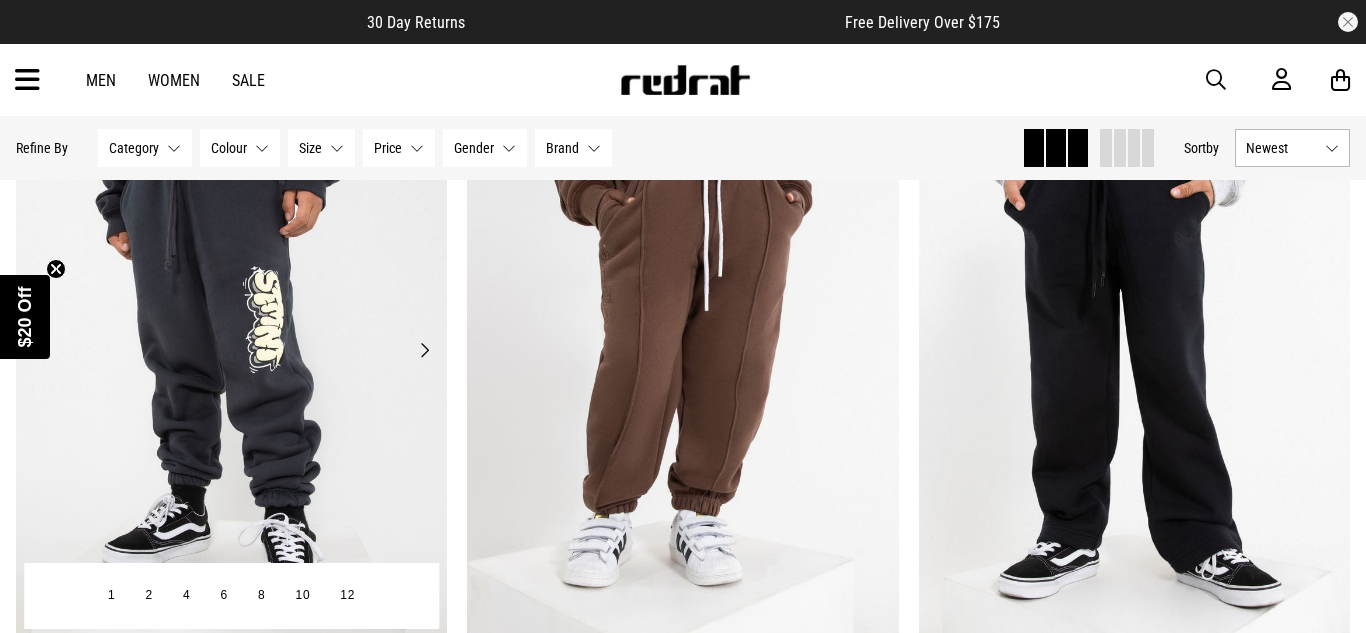 click on "Next" at bounding box center (424, 350) 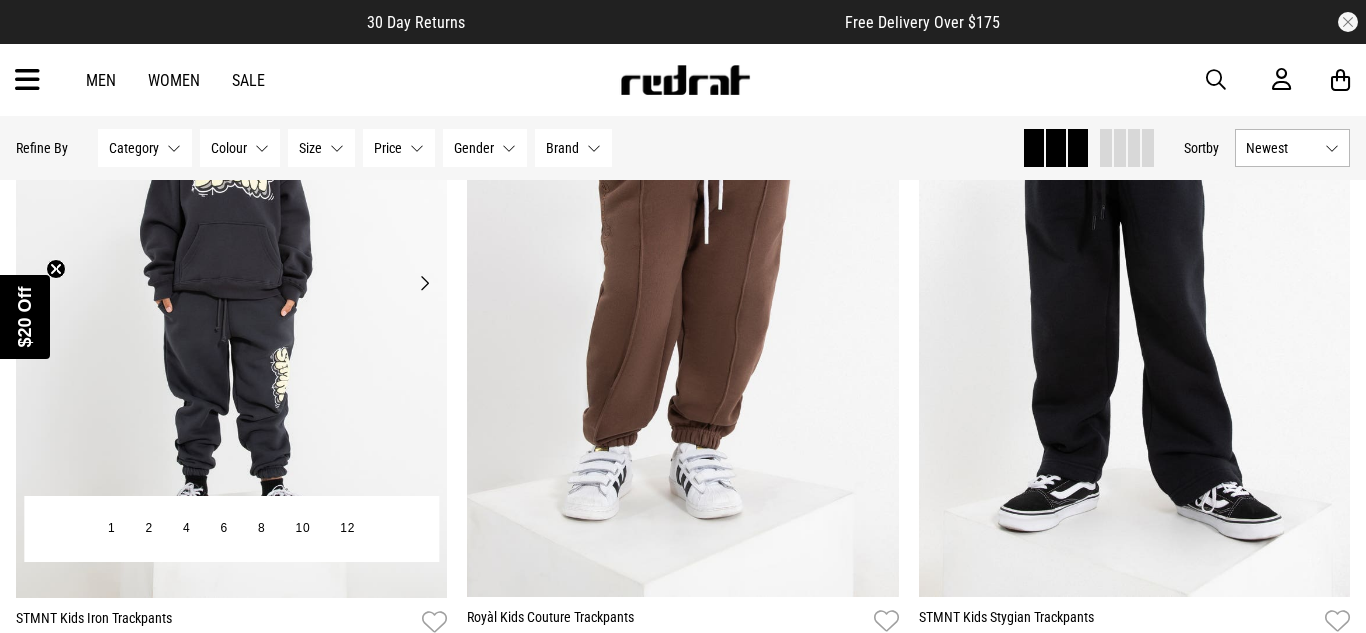 scroll, scrollTop: 354, scrollLeft: 0, axis: vertical 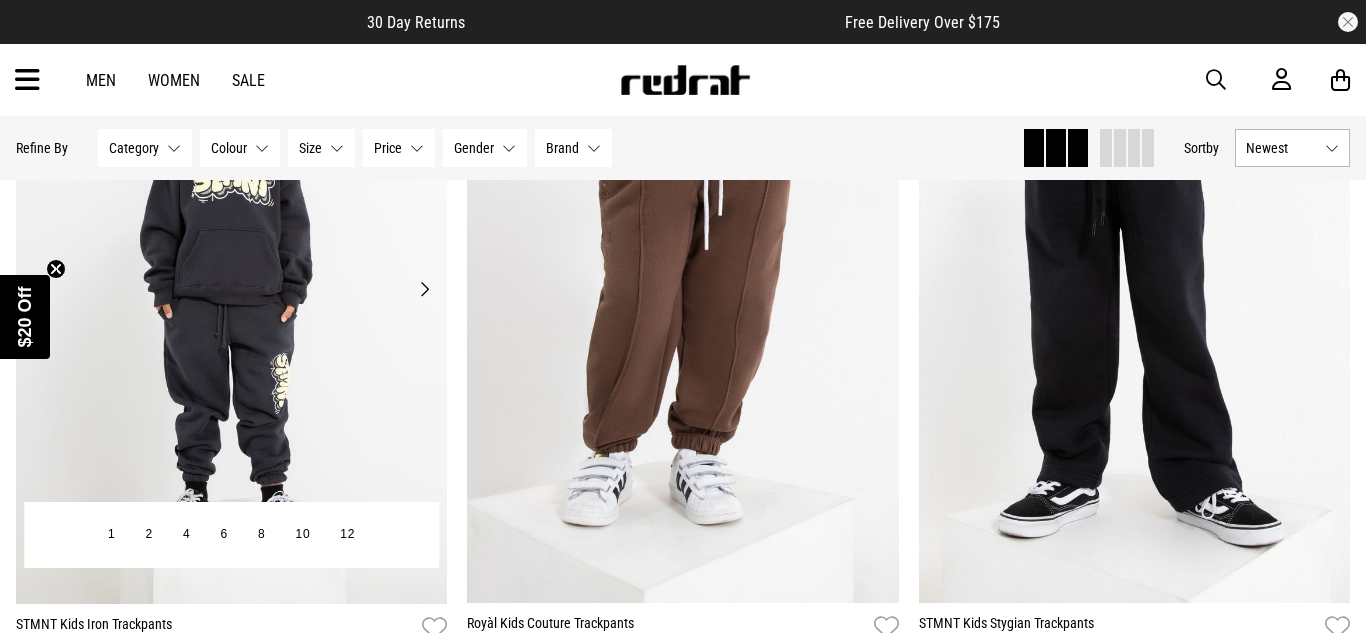 click on "Next" at bounding box center (424, 289) 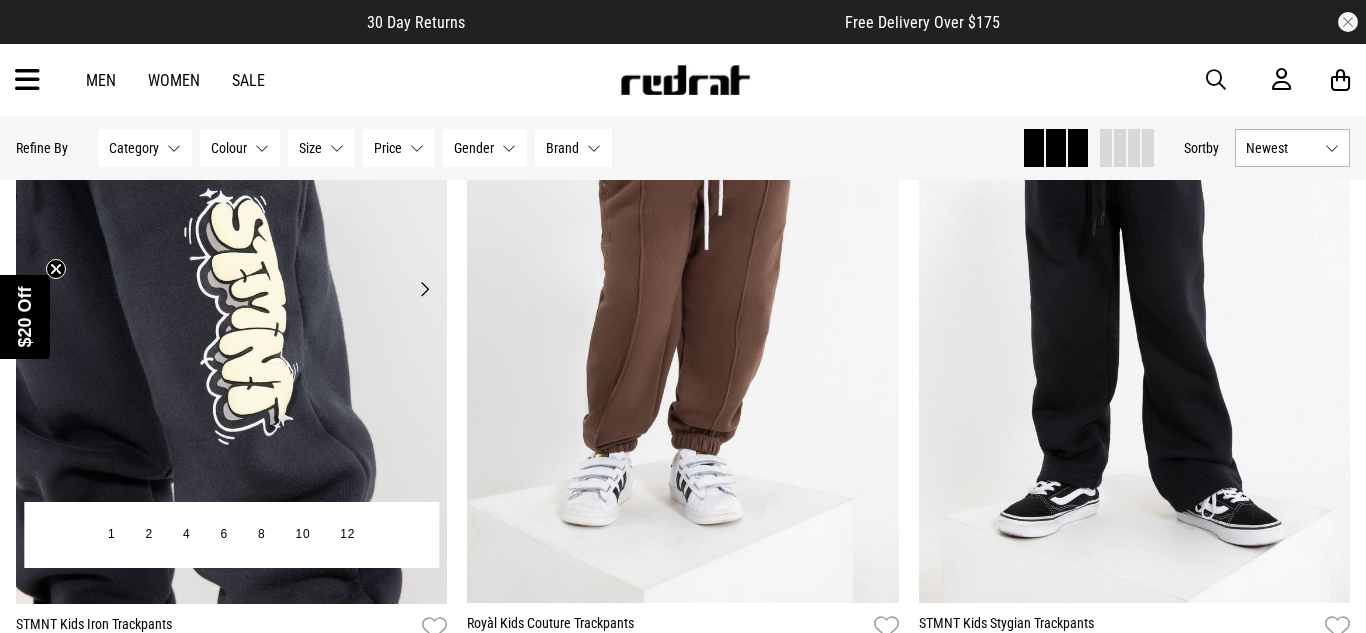 click on "Next" at bounding box center [424, 289] 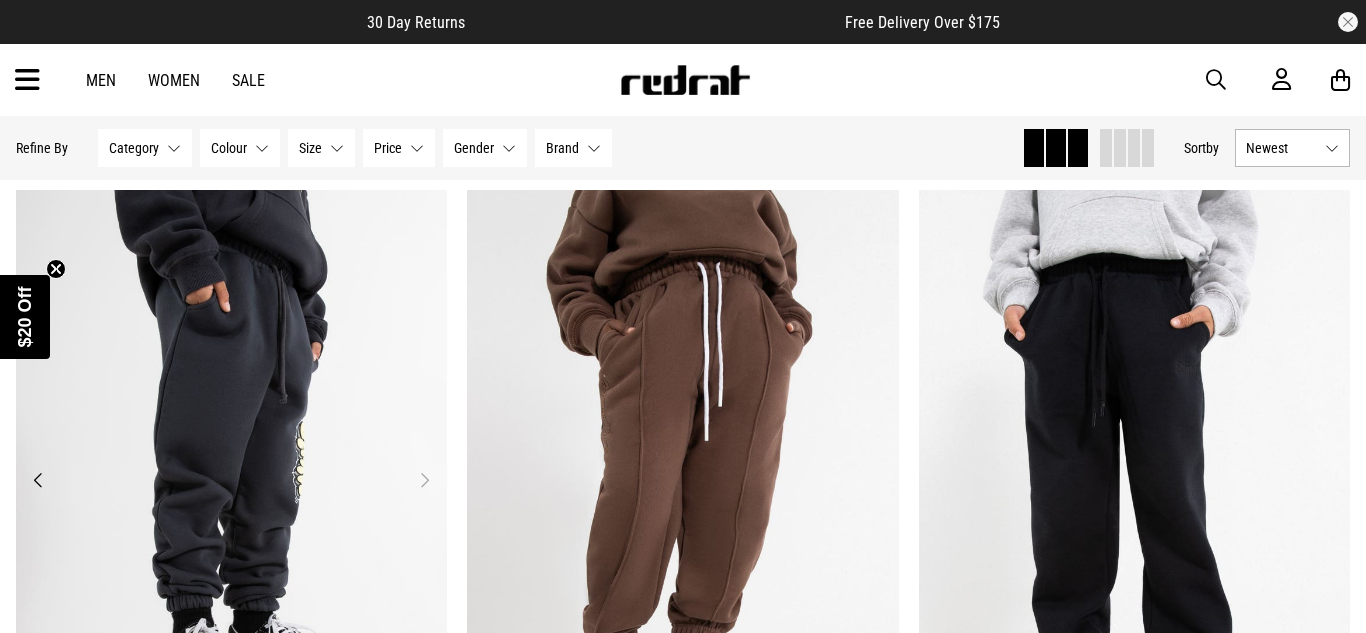 scroll, scrollTop: 222, scrollLeft: 0, axis: vertical 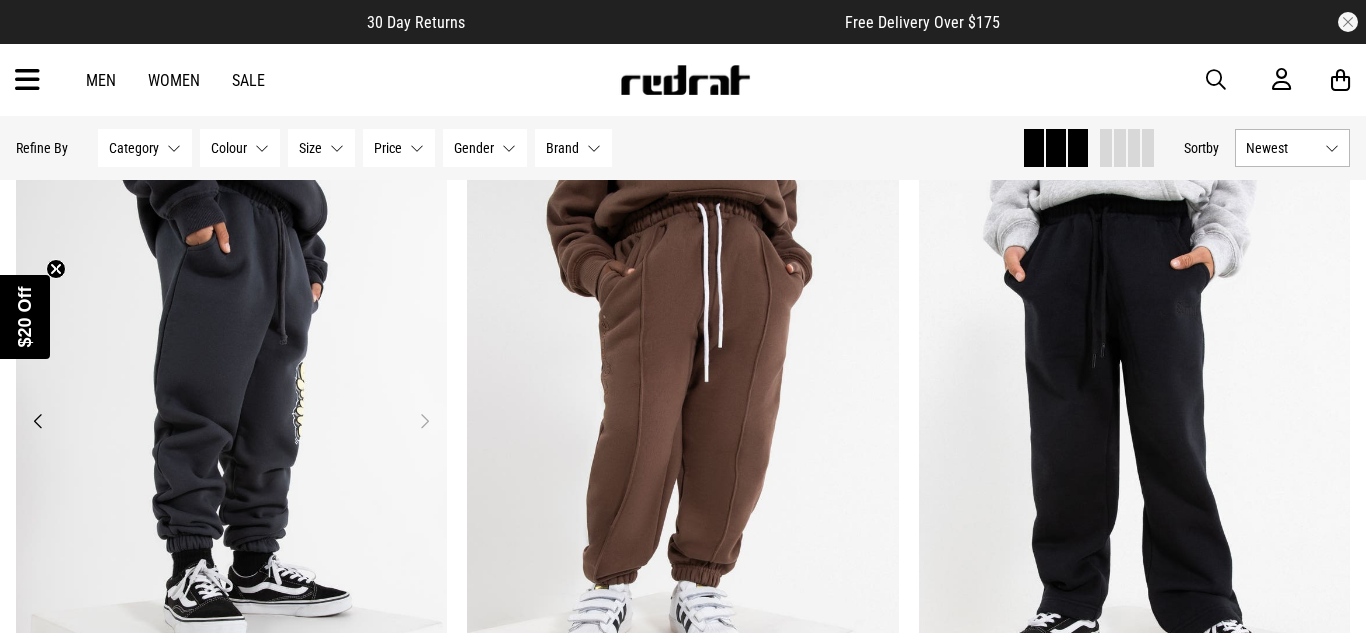 click at bounding box center (232, 433) 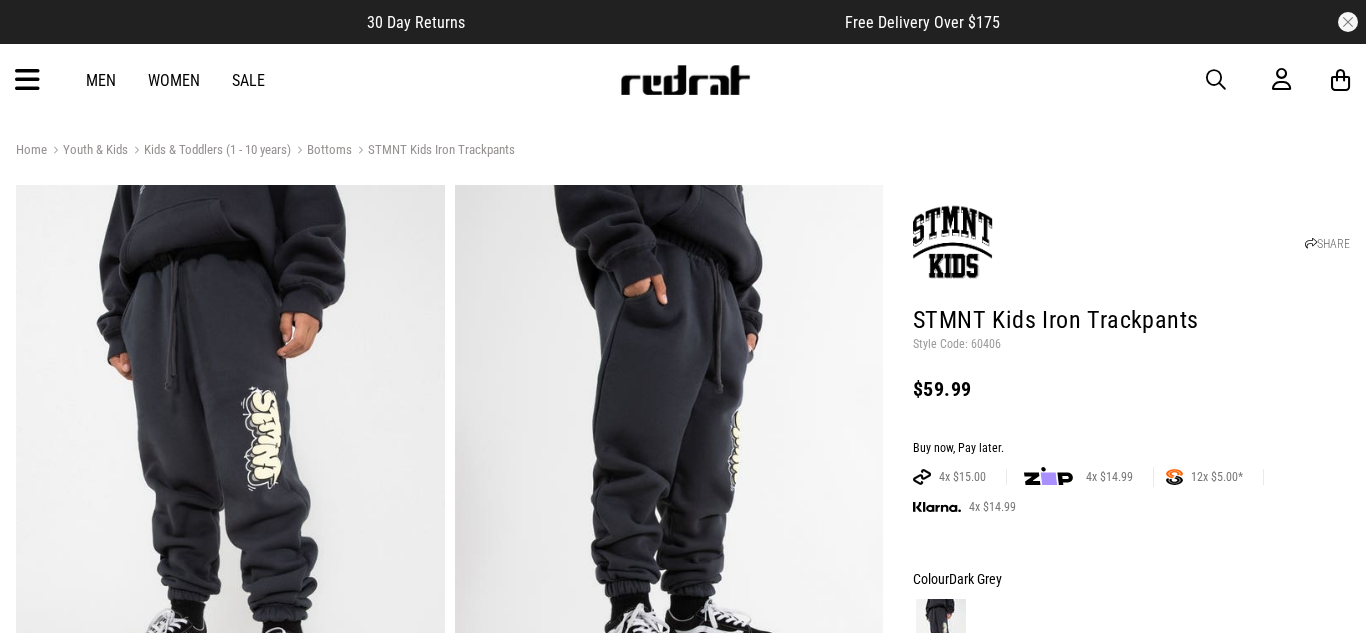 scroll, scrollTop: 120, scrollLeft: 0, axis: vertical 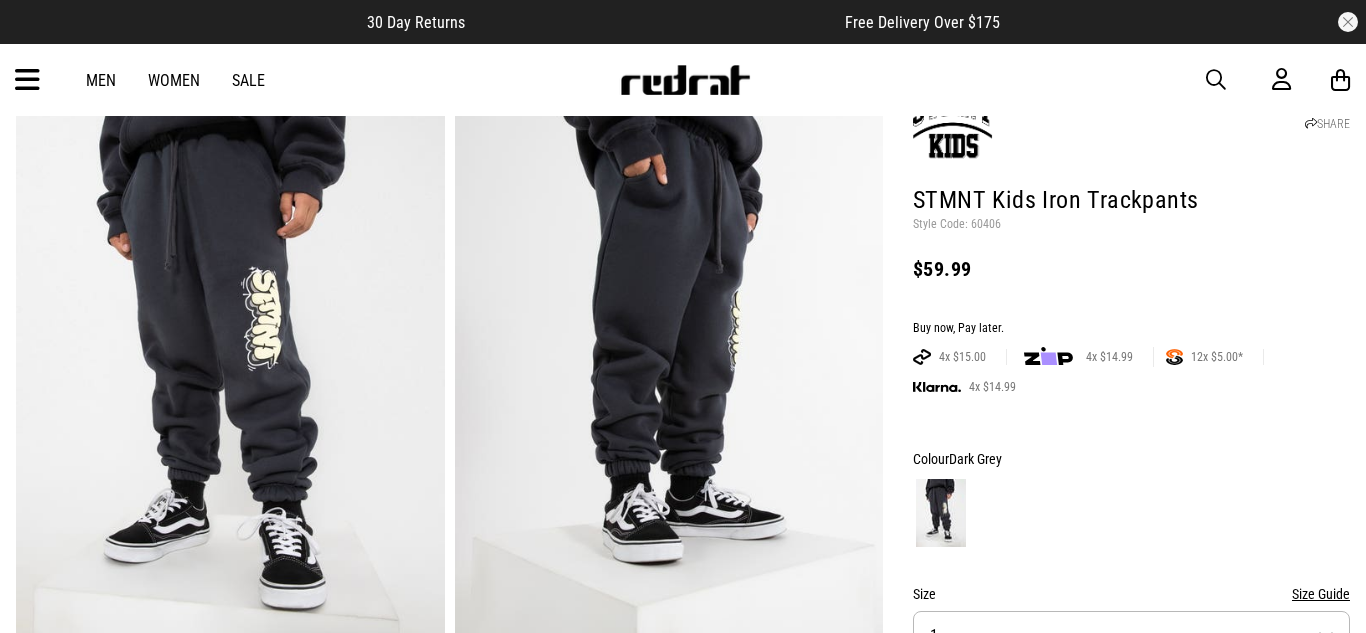 click at bounding box center (27, 80) 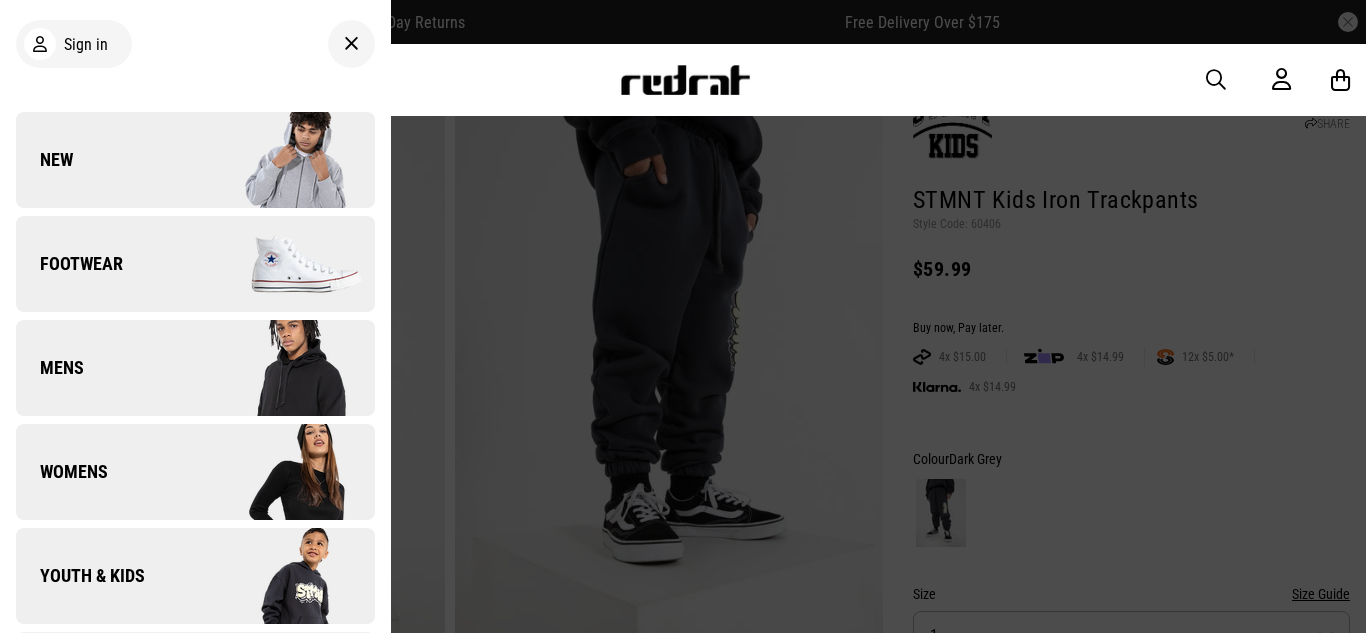 scroll, scrollTop: 120, scrollLeft: 0, axis: vertical 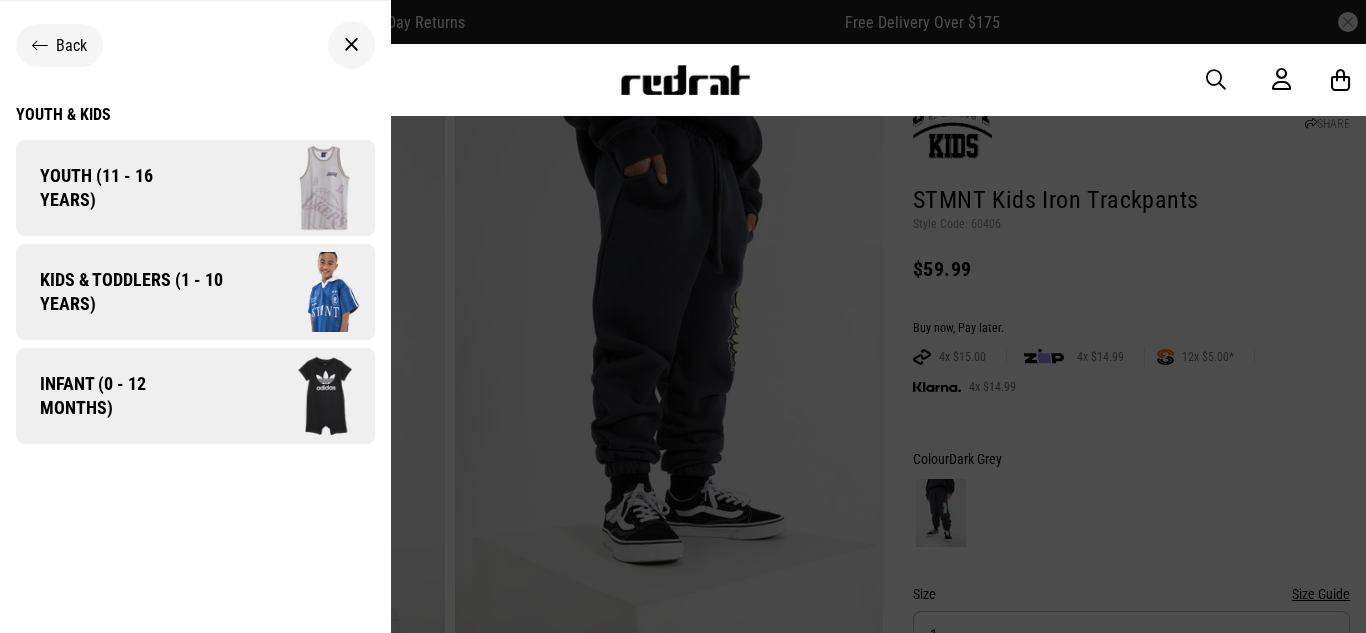click on "Kids & Toddlers (1 - 10 years)" at bounding box center [124, 292] 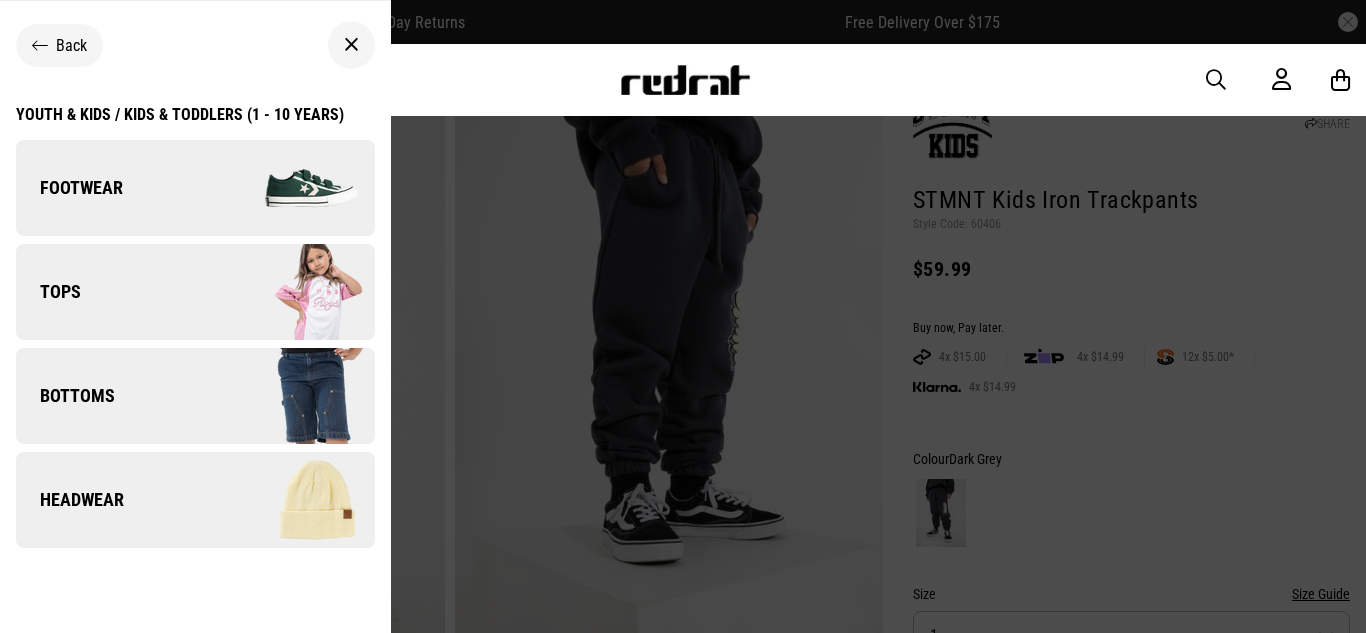 click on "Tops" at bounding box center (195, 292) 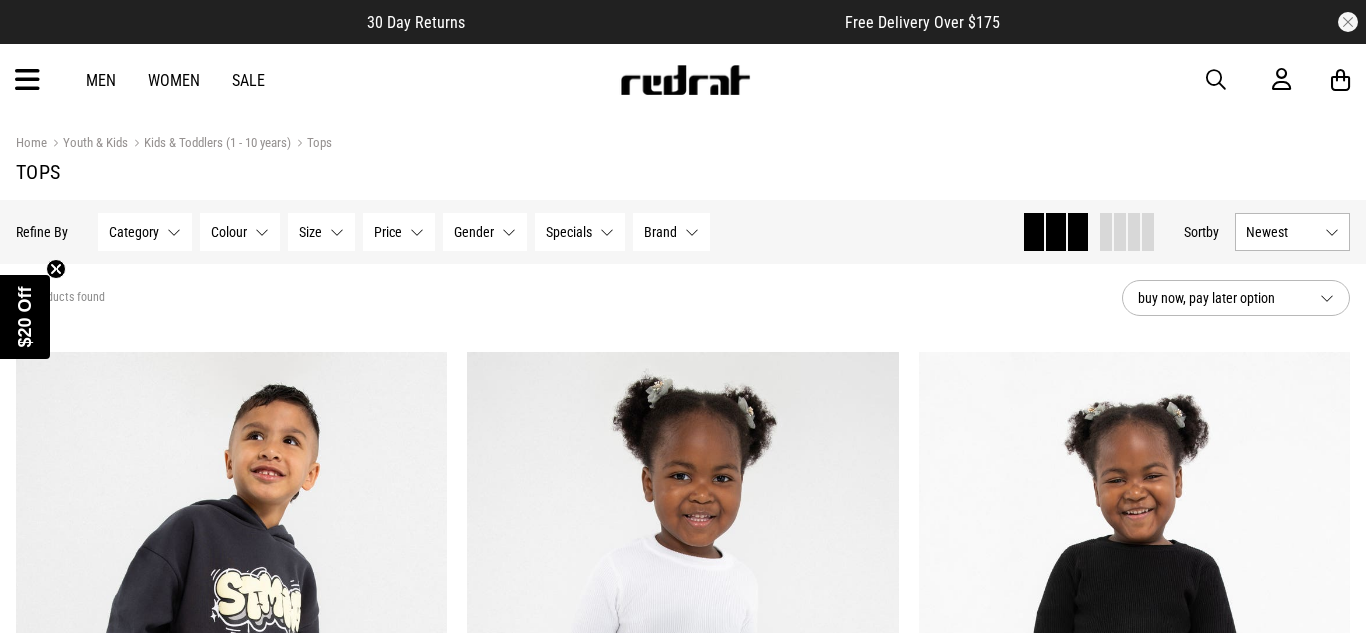 click on "Next" at bounding box center [424, 642] 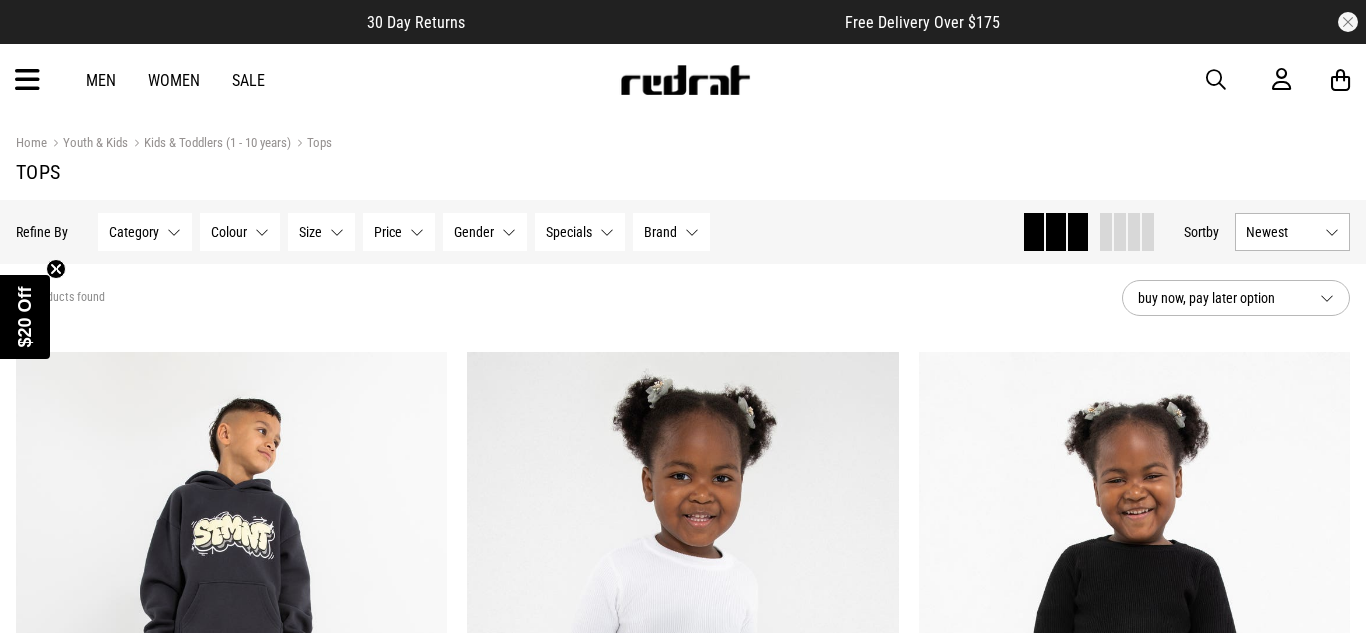scroll, scrollTop: 263, scrollLeft: 0, axis: vertical 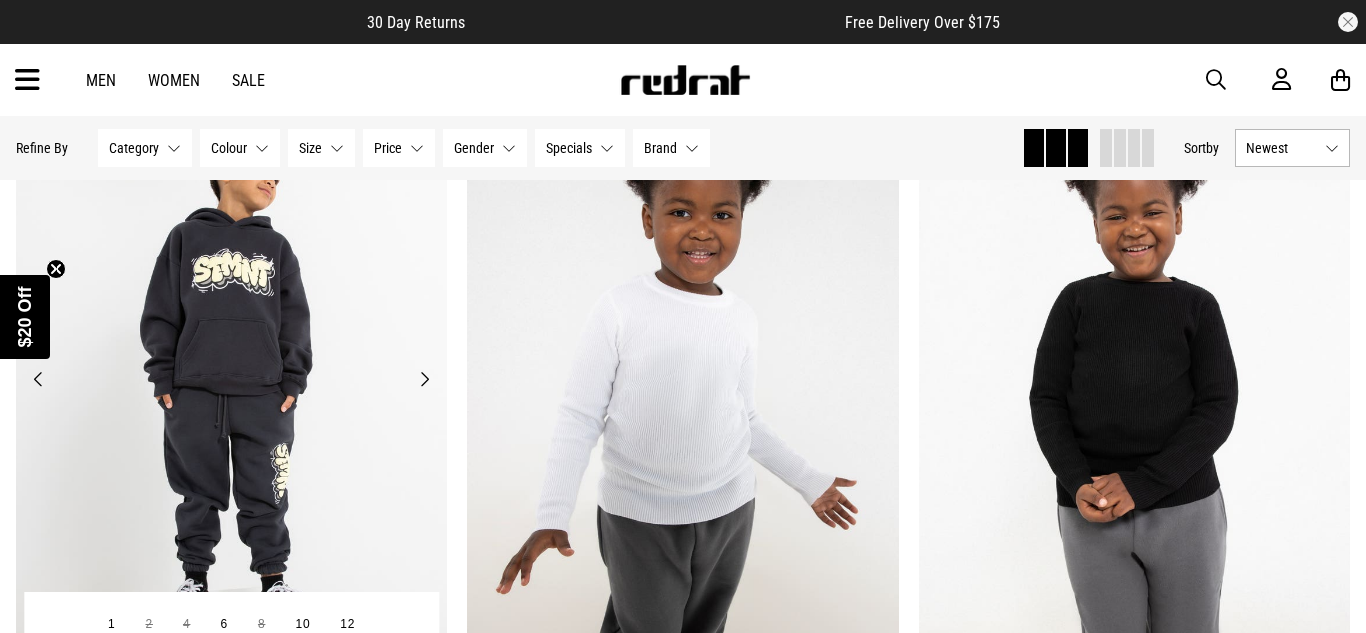 click on "Next" at bounding box center (424, 379) 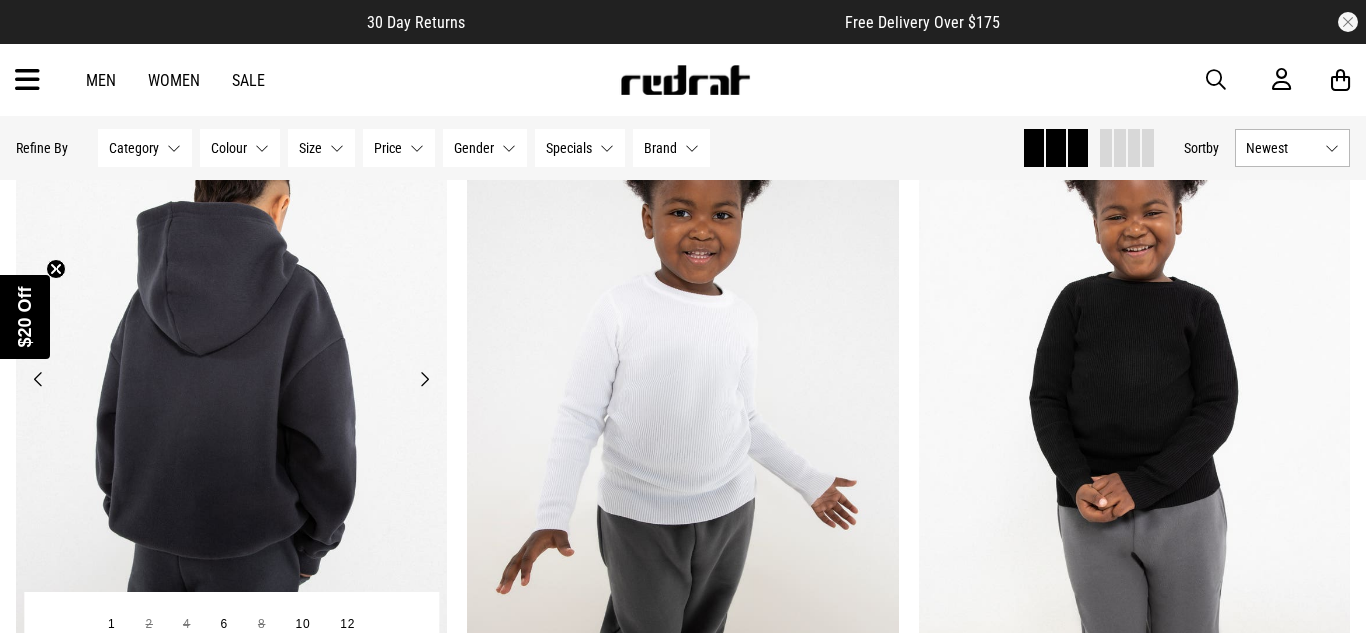 scroll, scrollTop: 263, scrollLeft: 0, axis: vertical 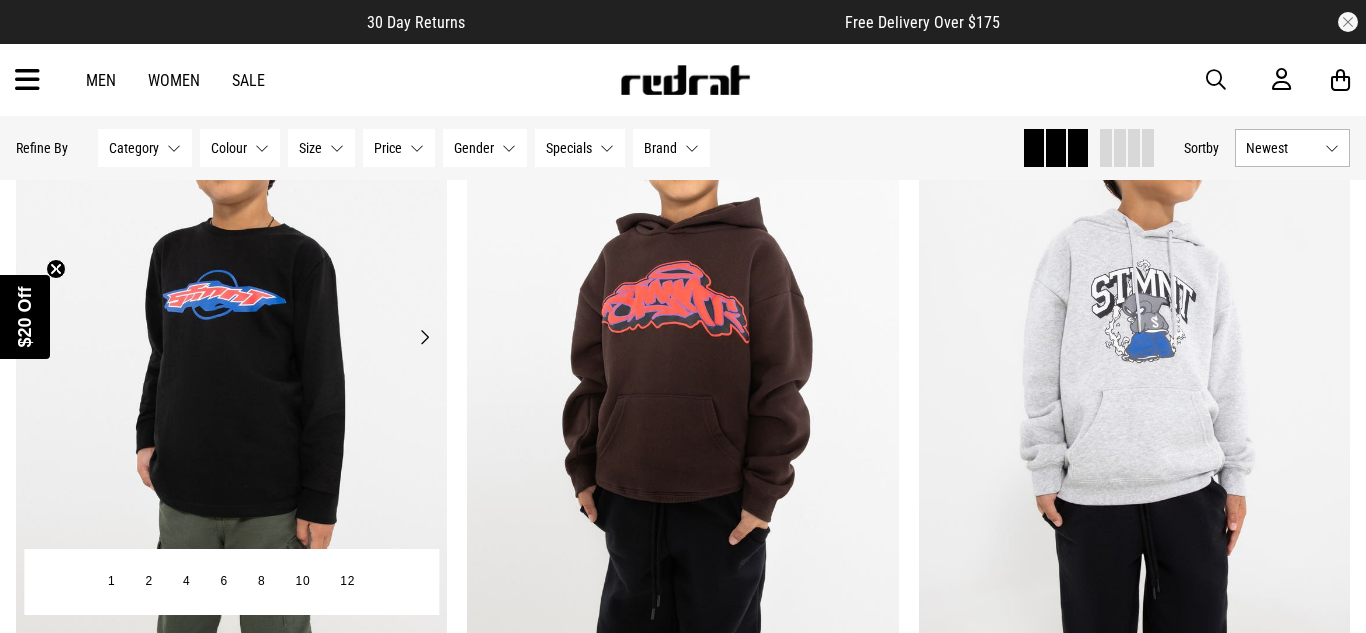 click on "Next" at bounding box center (424, 337) 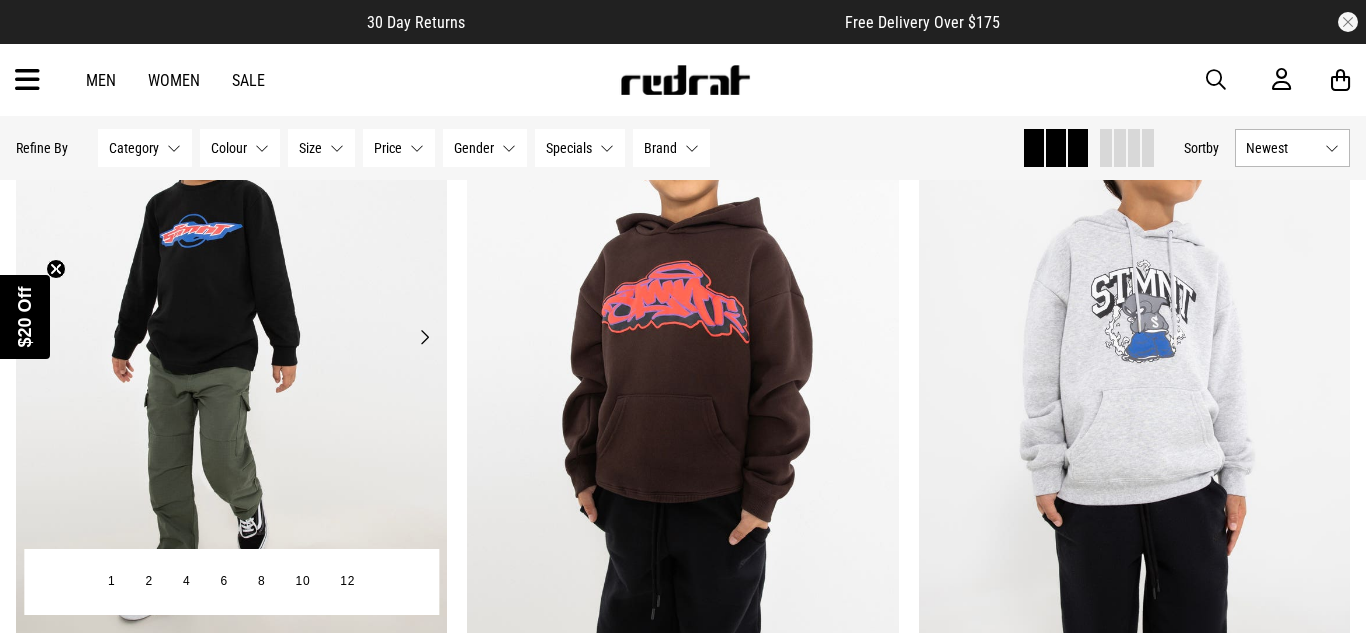 click on "Next" at bounding box center [424, 337] 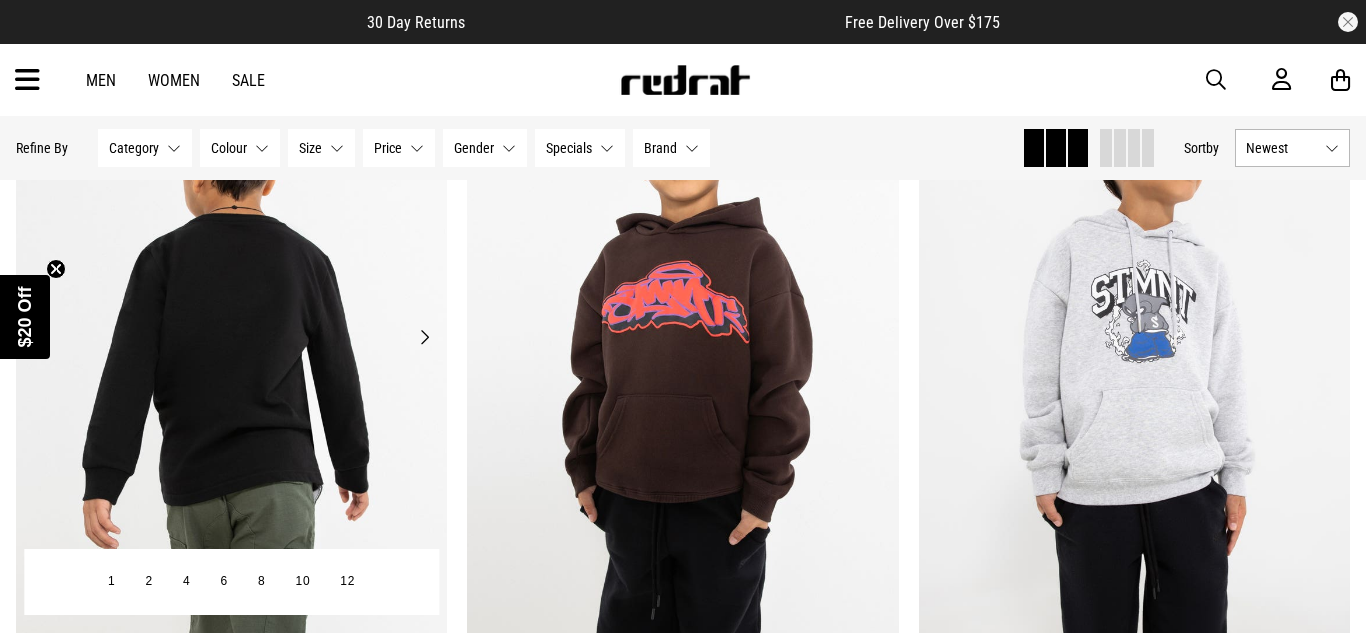 click on "Next" at bounding box center [424, 337] 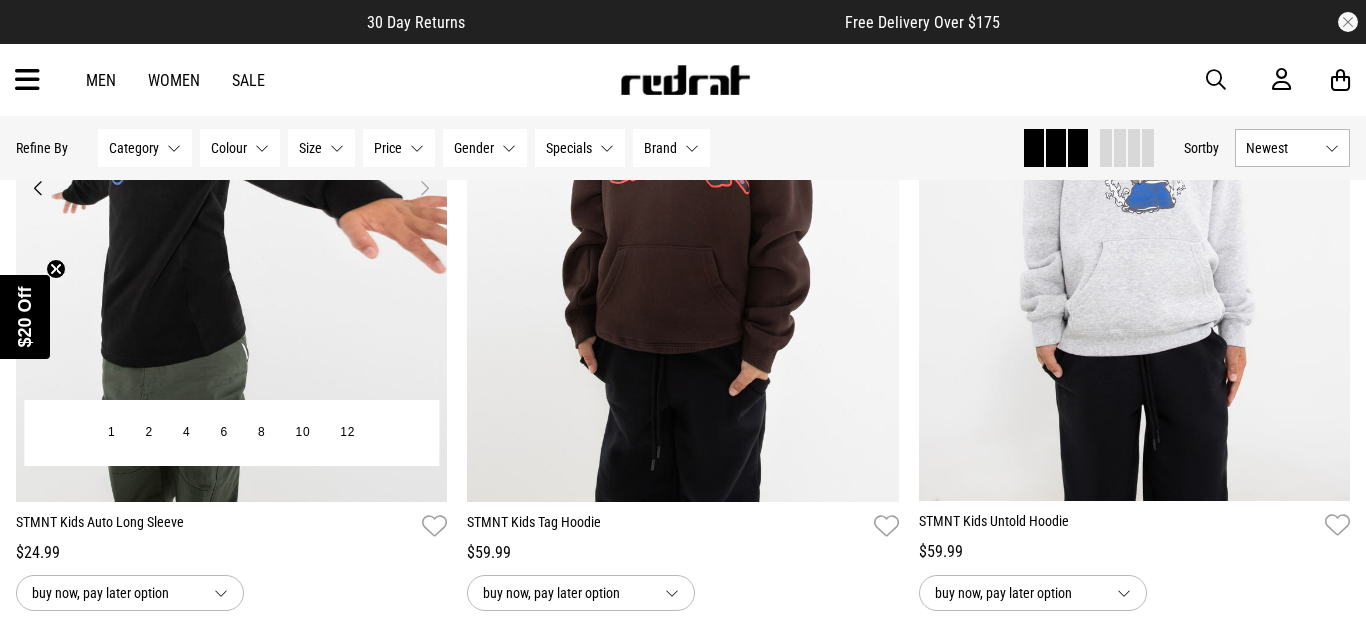 scroll, scrollTop: 1964, scrollLeft: 0, axis: vertical 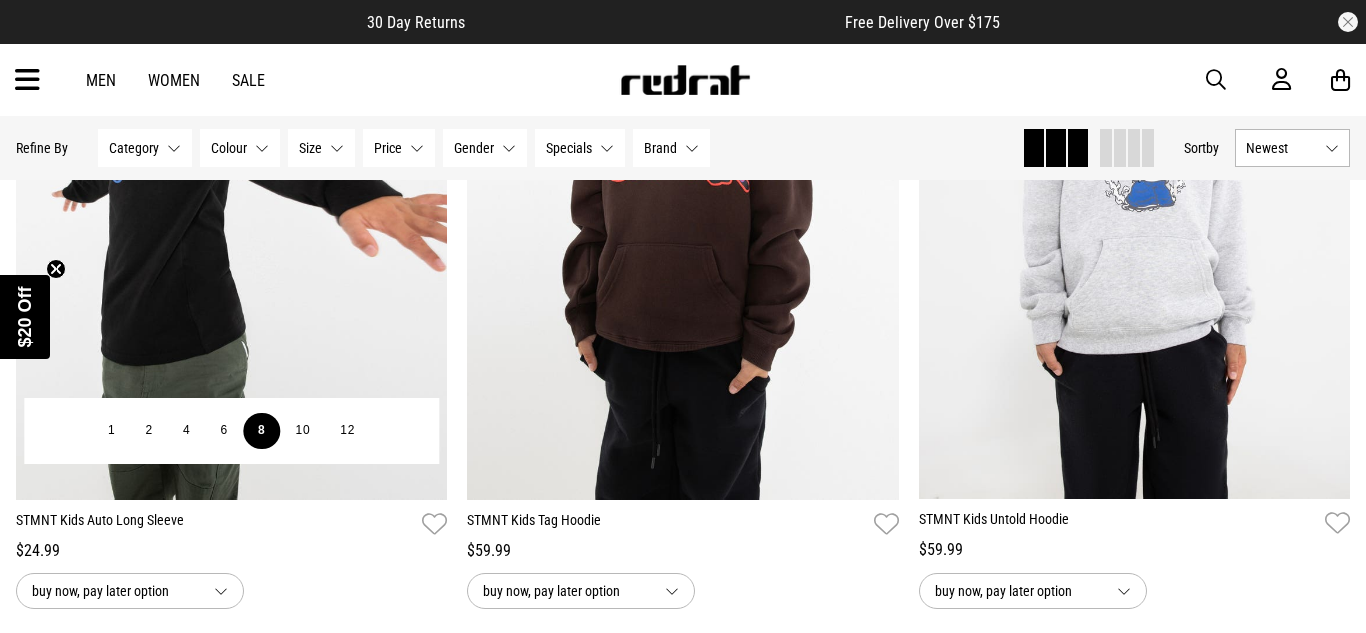 click on "8" at bounding box center (261, 431) 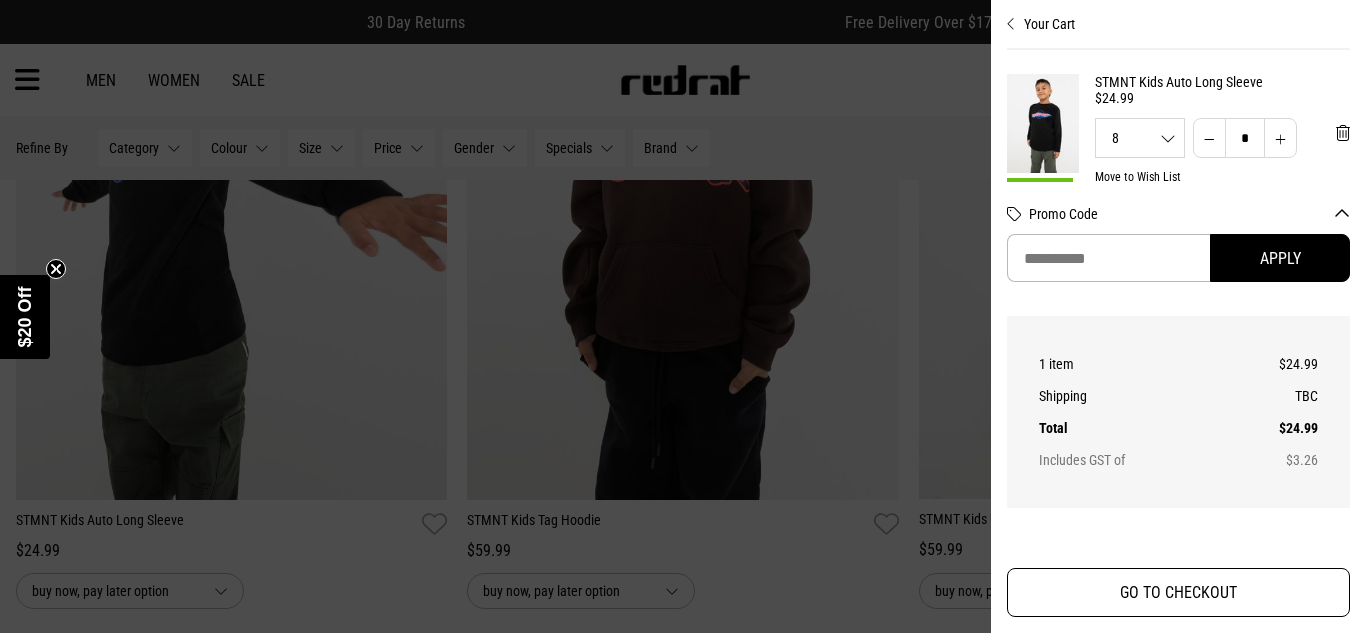 click on "GO TO CHECKOUT" at bounding box center (1178, 592) 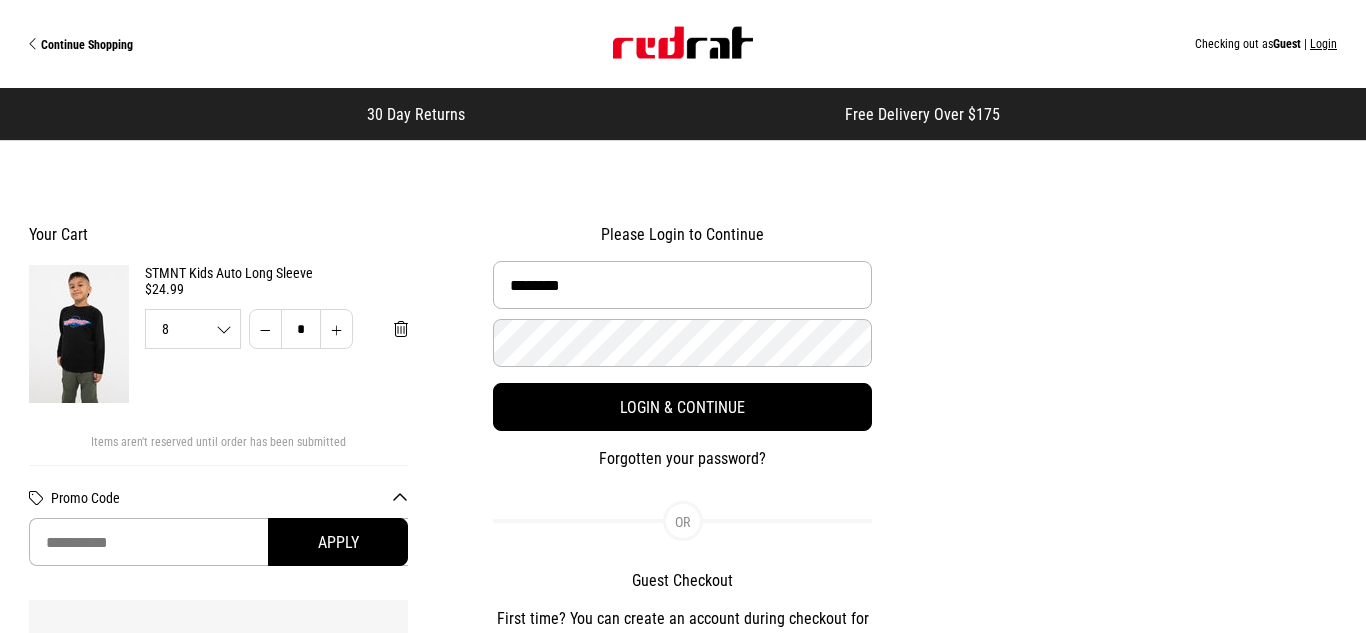 scroll, scrollTop: 0, scrollLeft: 0, axis: both 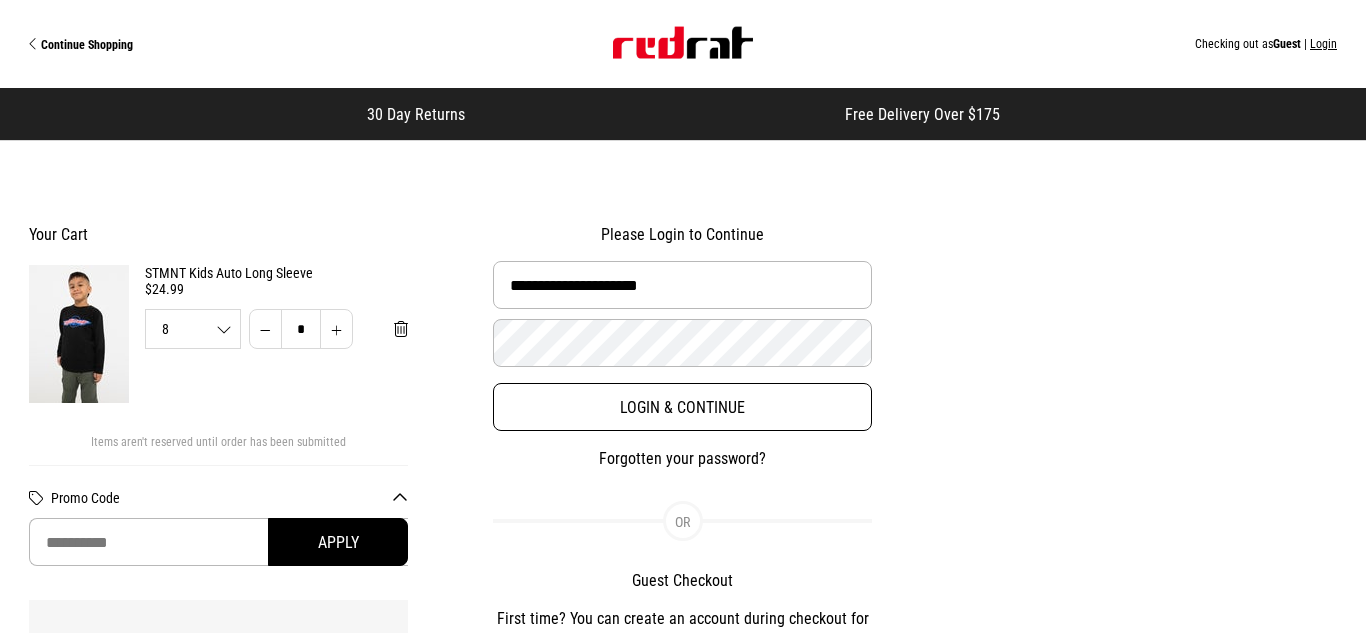 type on "**********" 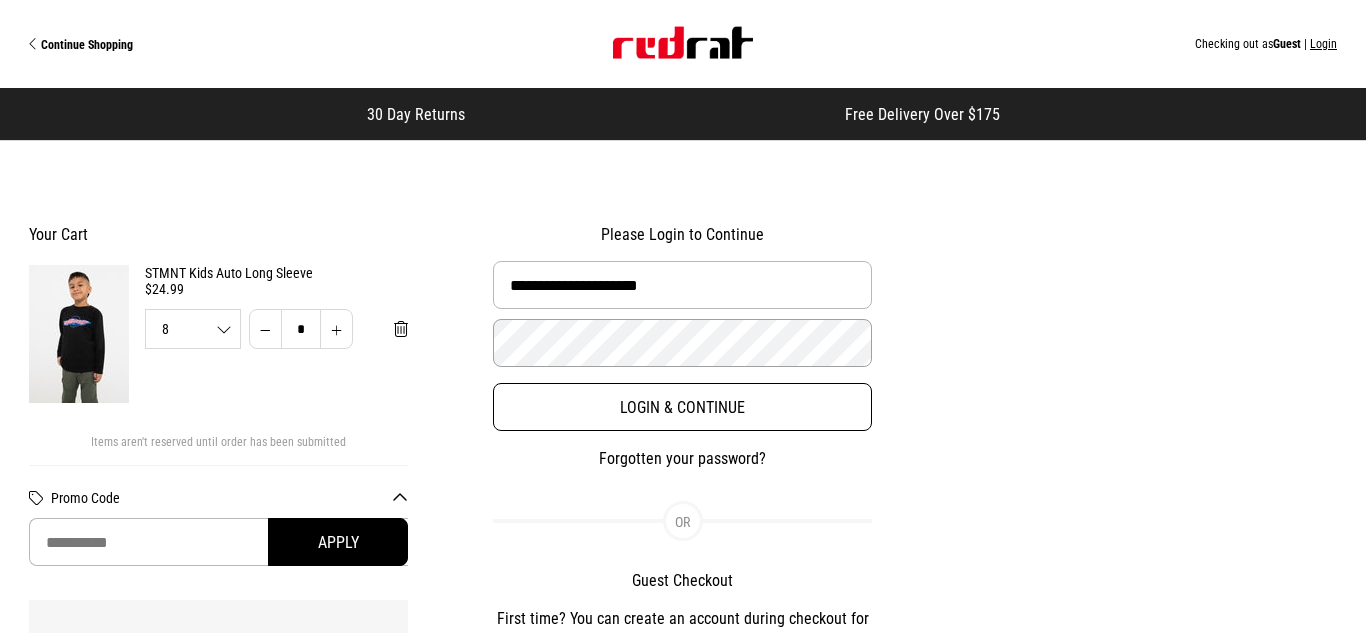 click on "Login & Continue" at bounding box center [682, 407] 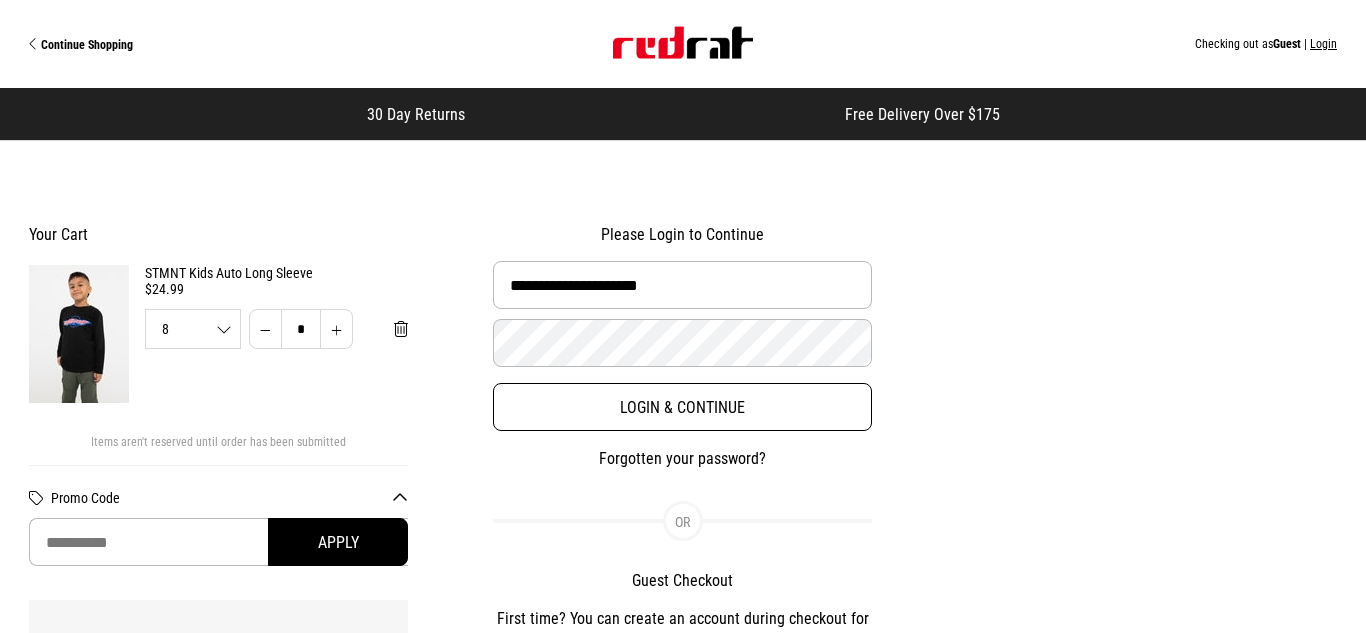 select on "**********" 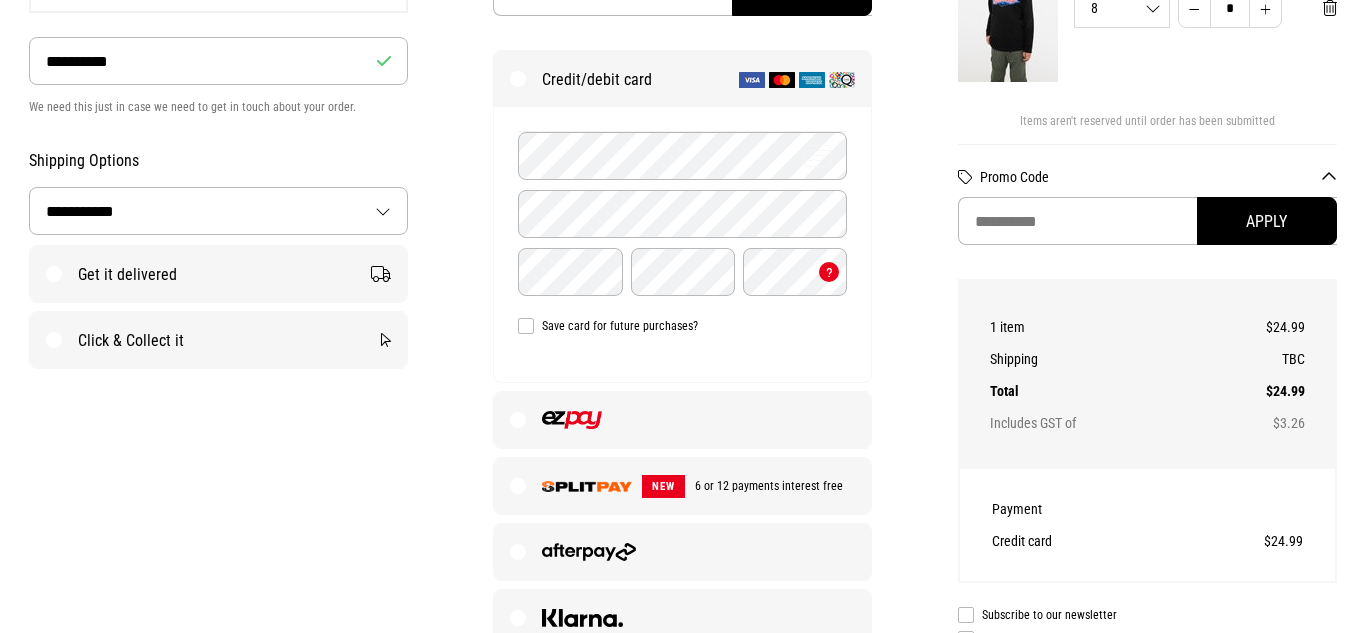 scroll, scrollTop: 343, scrollLeft: 0, axis: vertical 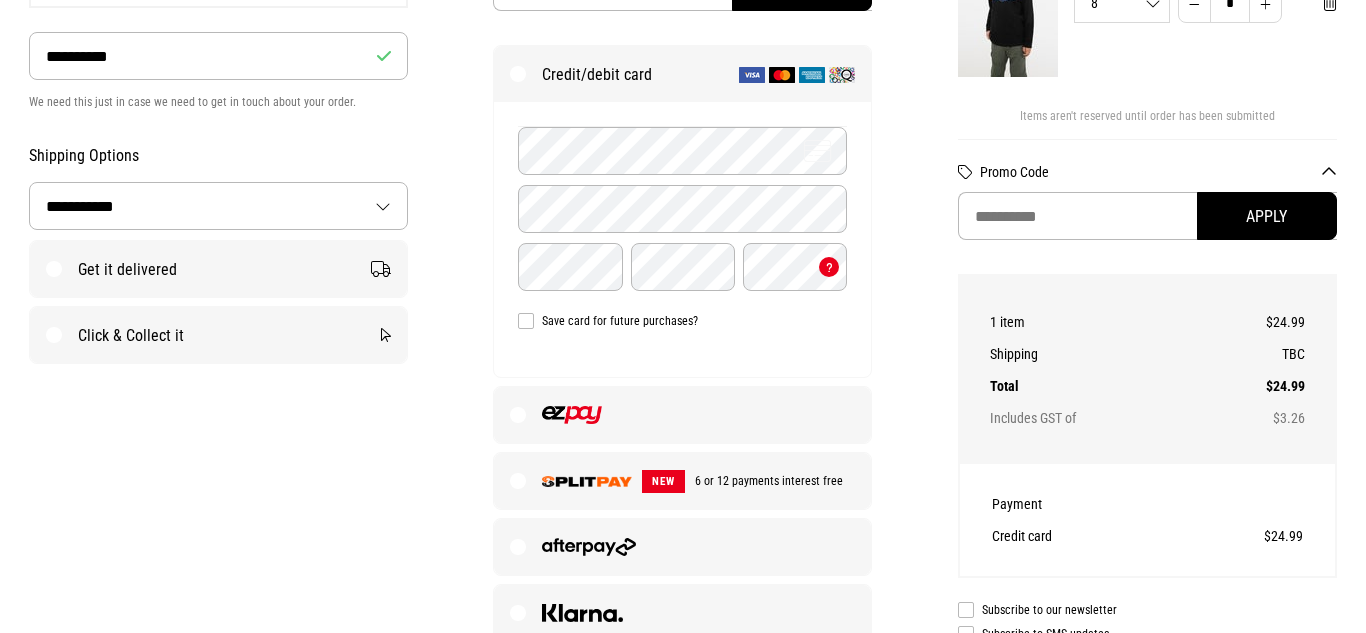 click at bounding box center [682, 415] 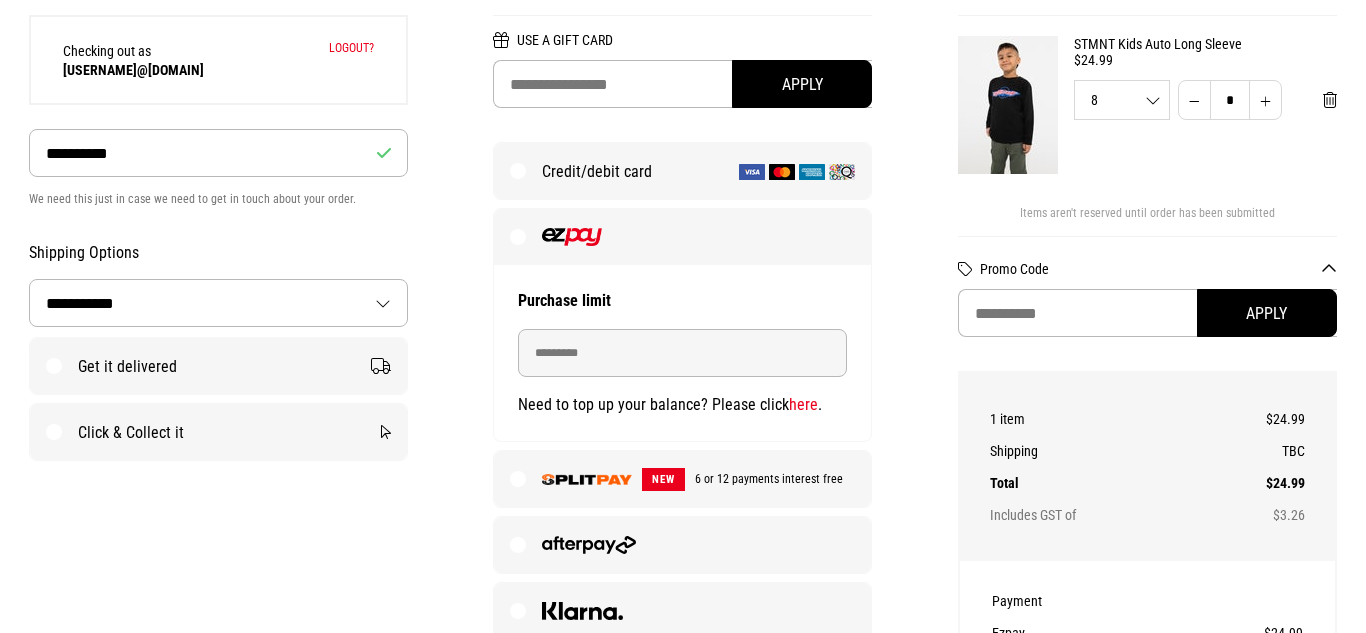 scroll, scrollTop: 238, scrollLeft: 0, axis: vertical 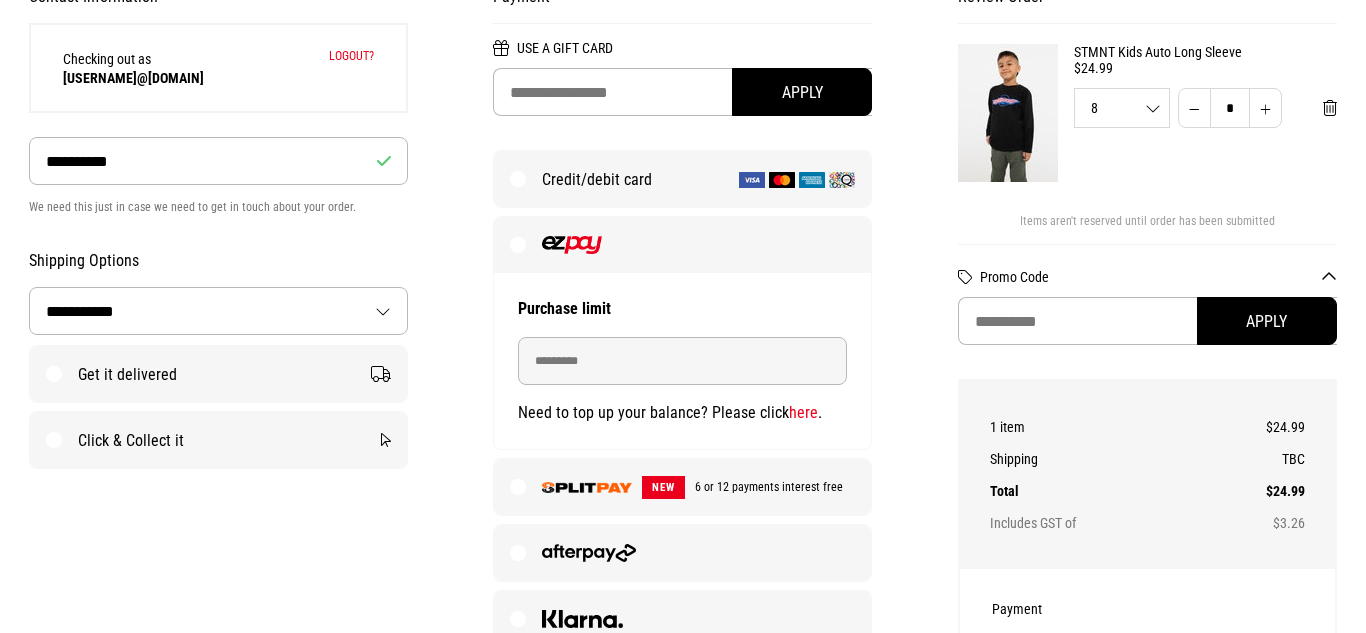 click on "Get it delivered" at bounding box center (218, 374) 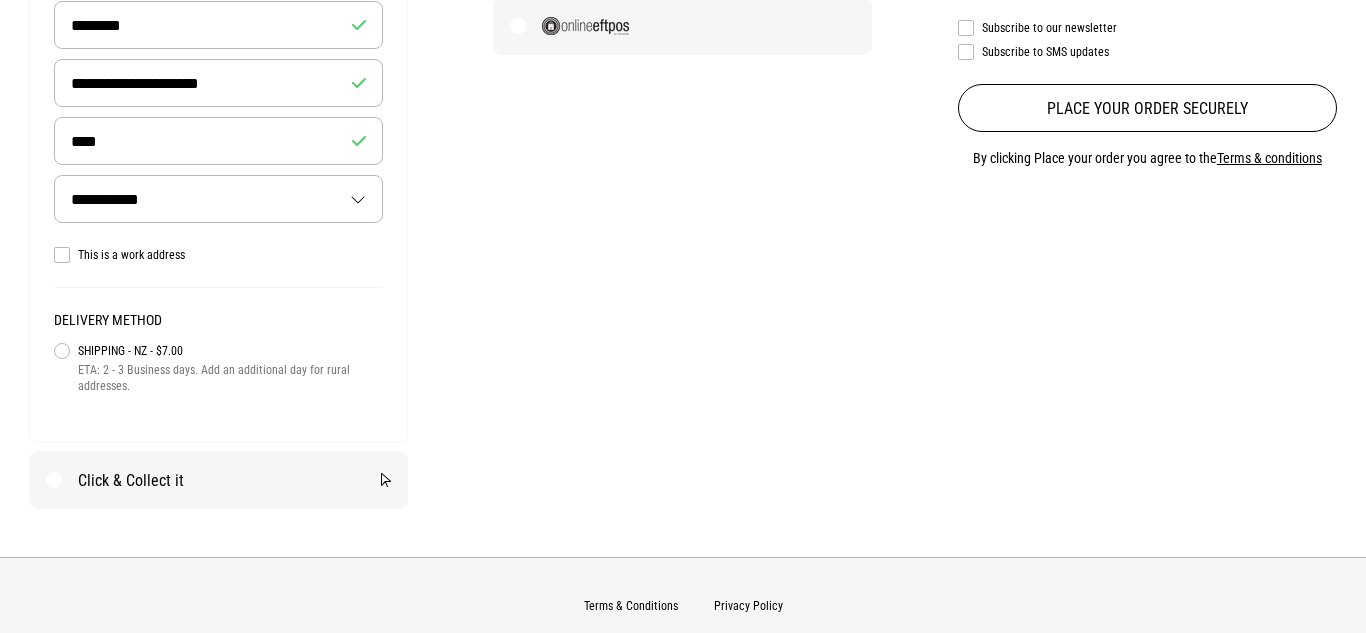 scroll, scrollTop: 983, scrollLeft: 0, axis: vertical 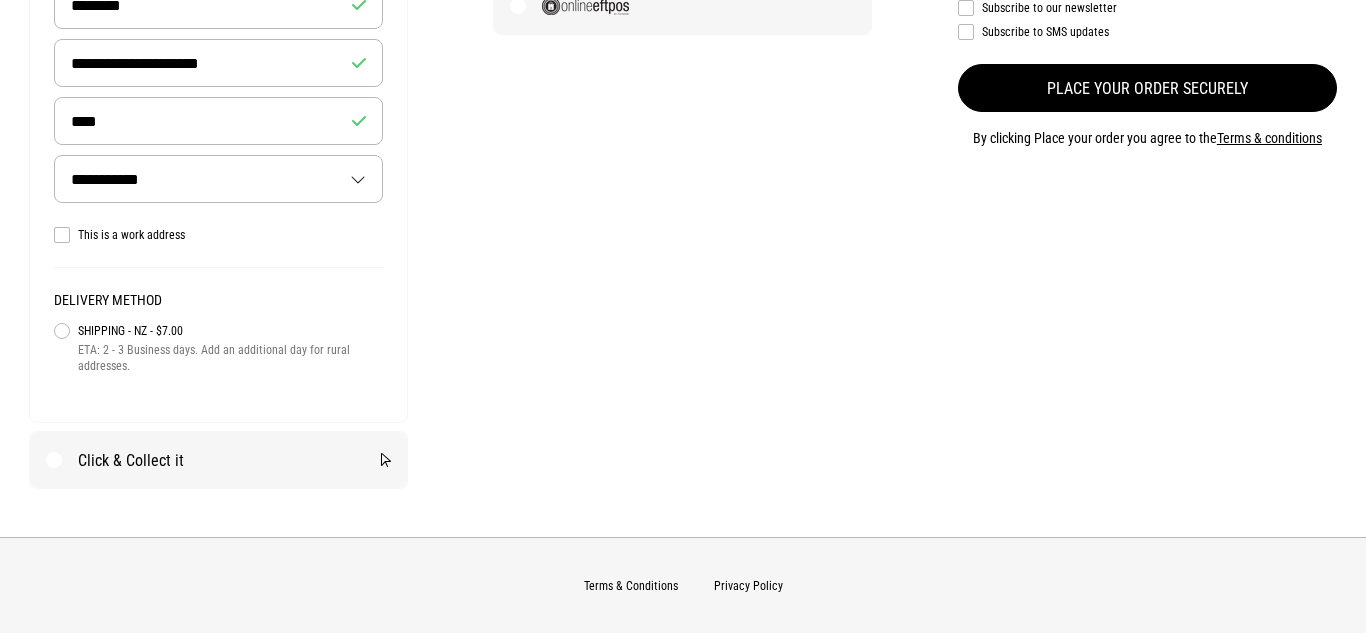 click on "Place your order securely" at bounding box center (1147, 88) 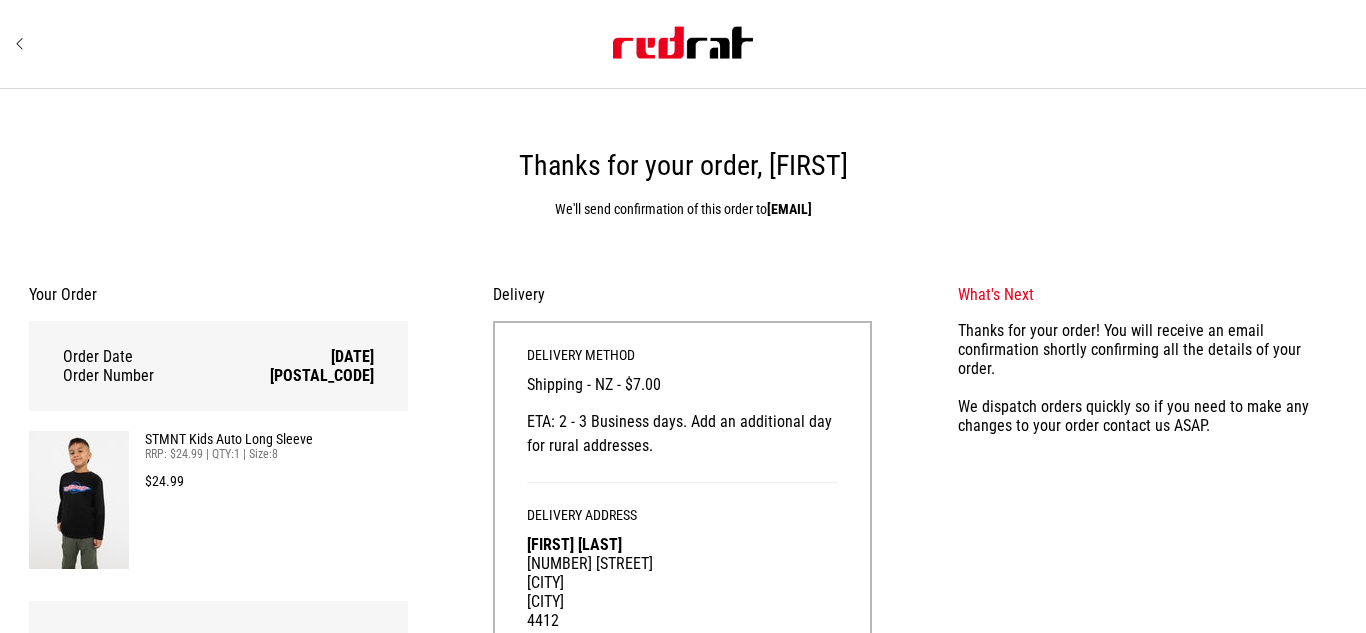 scroll, scrollTop: 0, scrollLeft: 0, axis: both 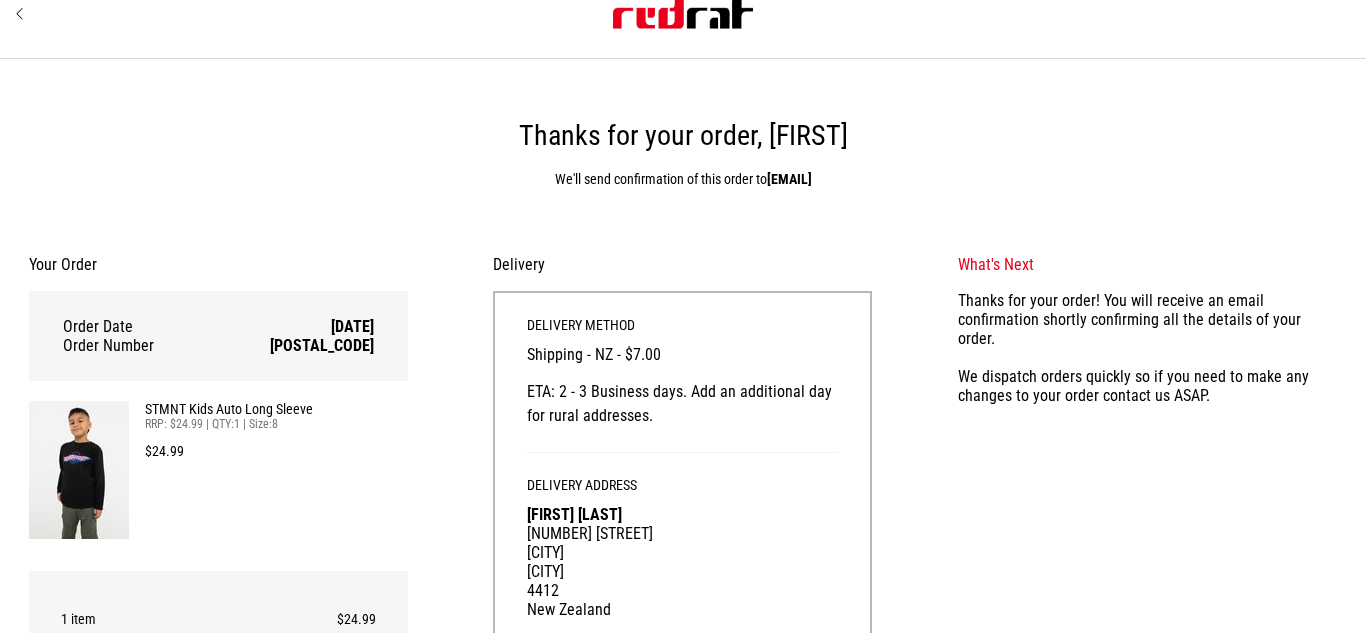 click at bounding box center (79, 470) 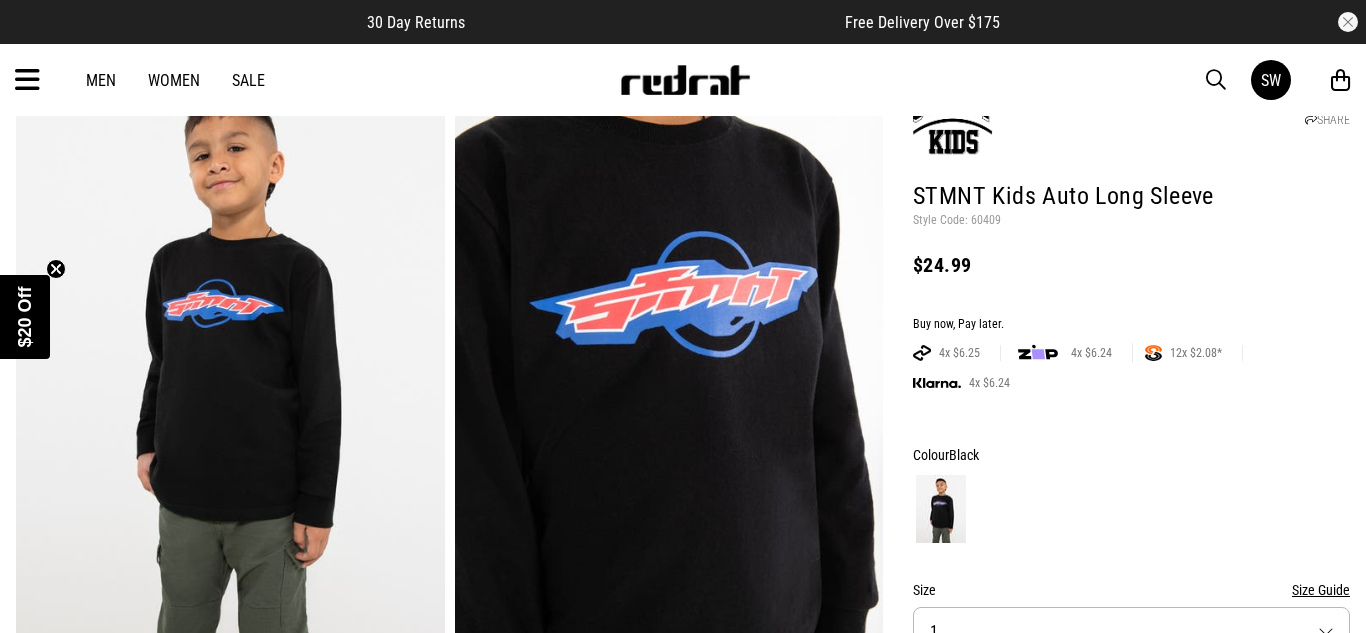 scroll, scrollTop: 124, scrollLeft: 0, axis: vertical 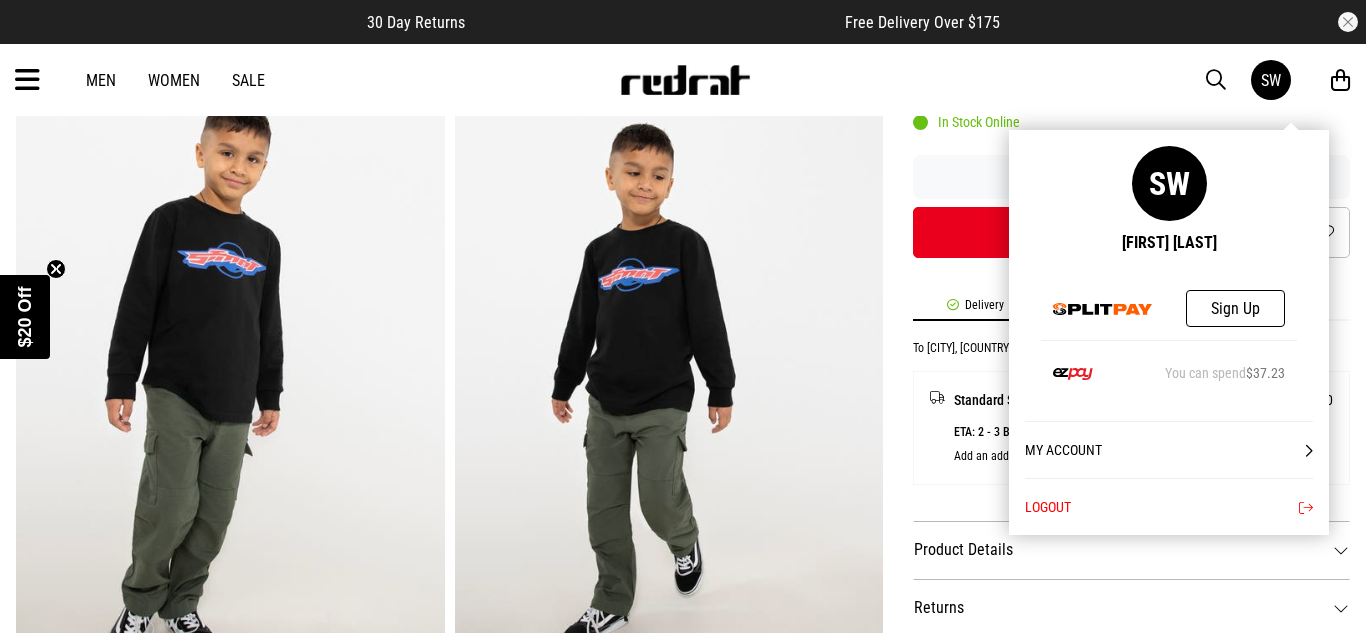 click on "SW" at bounding box center [1271, 80] 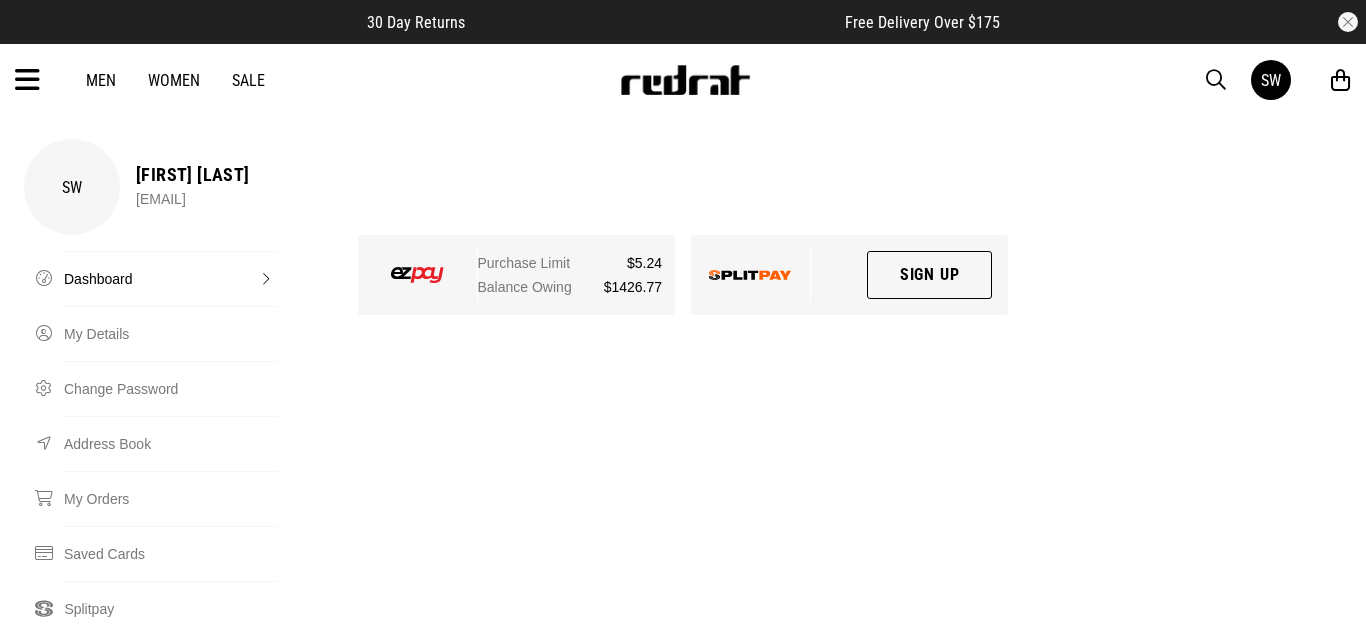 scroll, scrollTop: 0, scrollLeft: 0, axis: both 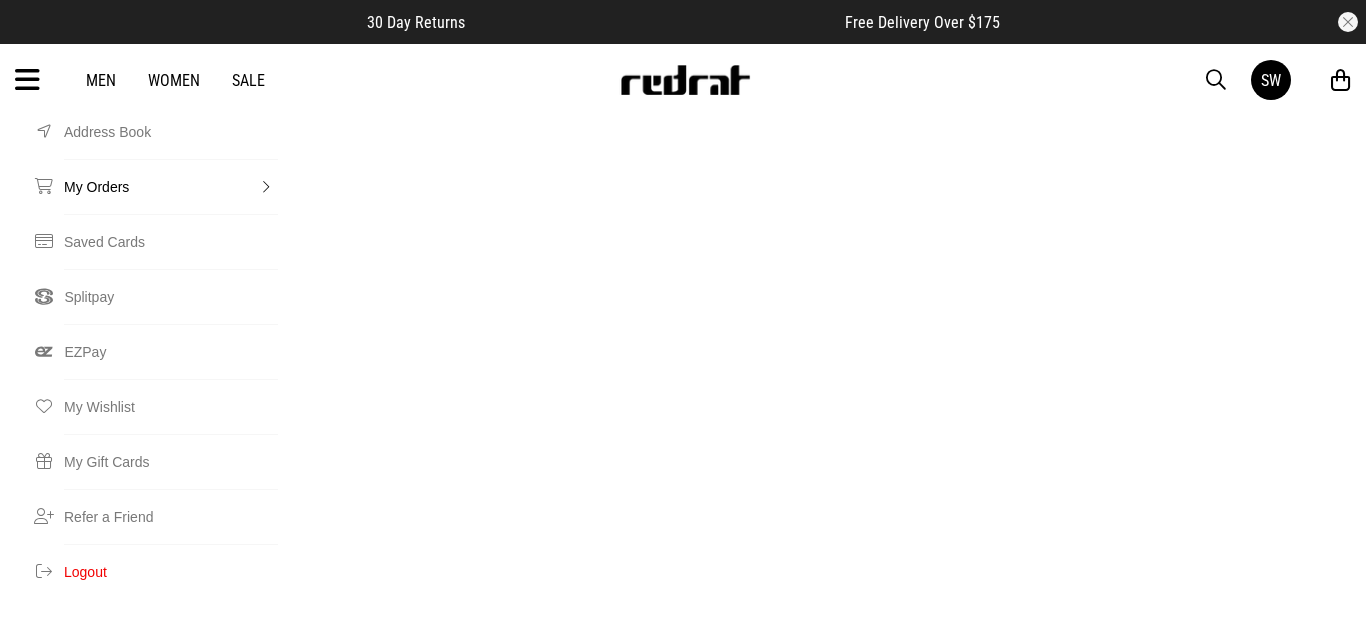 click on "My Orders" at bounding box center (171, 186) 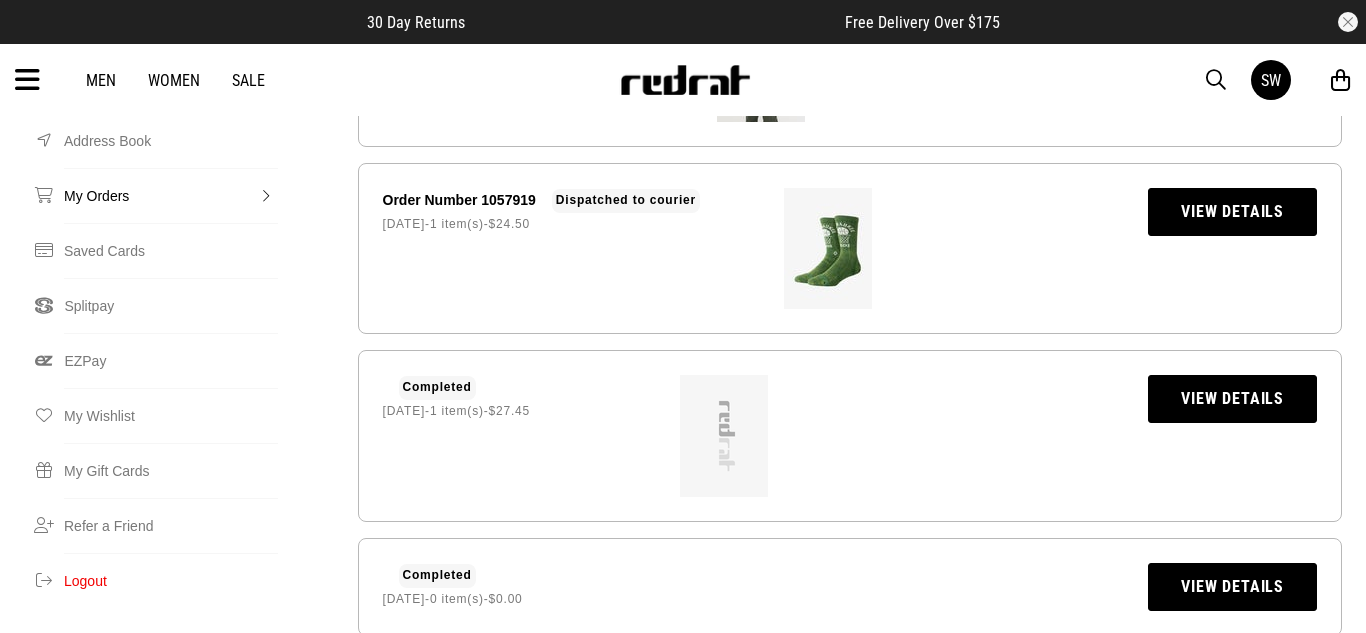 scroll, scrollTop: 307, scrollLeft: 0, axis: vertical 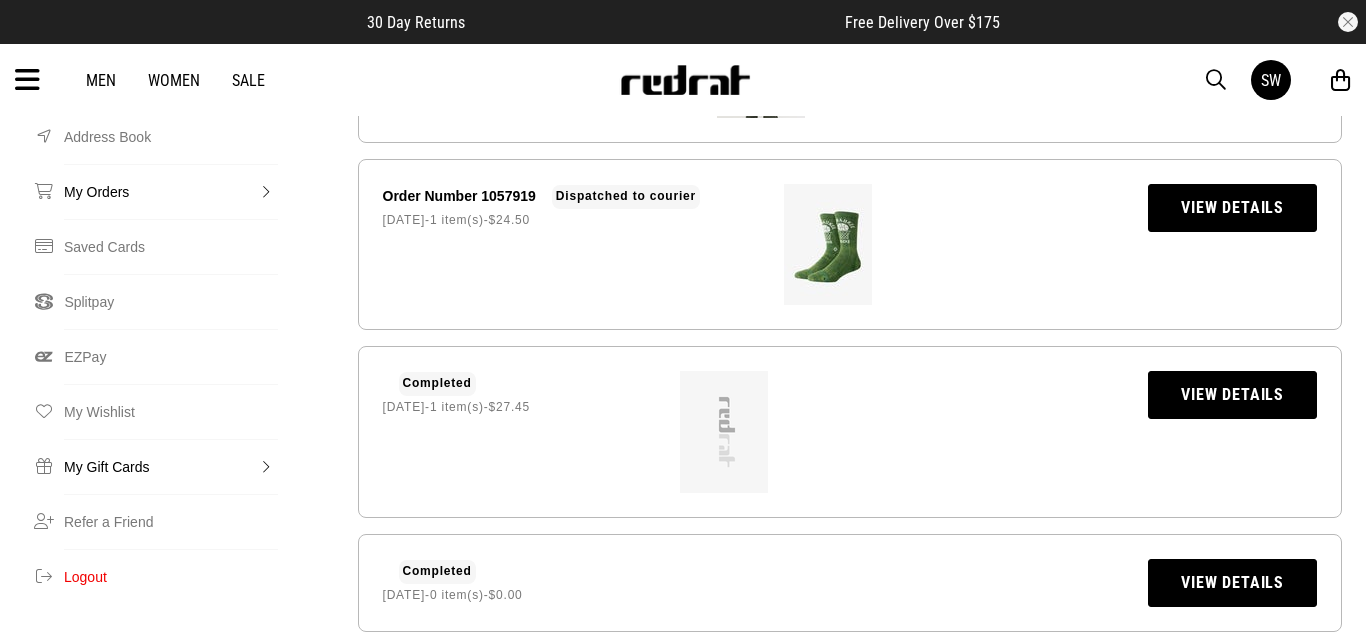 click on "My Gift Cards" at bounding box center (171, 466) 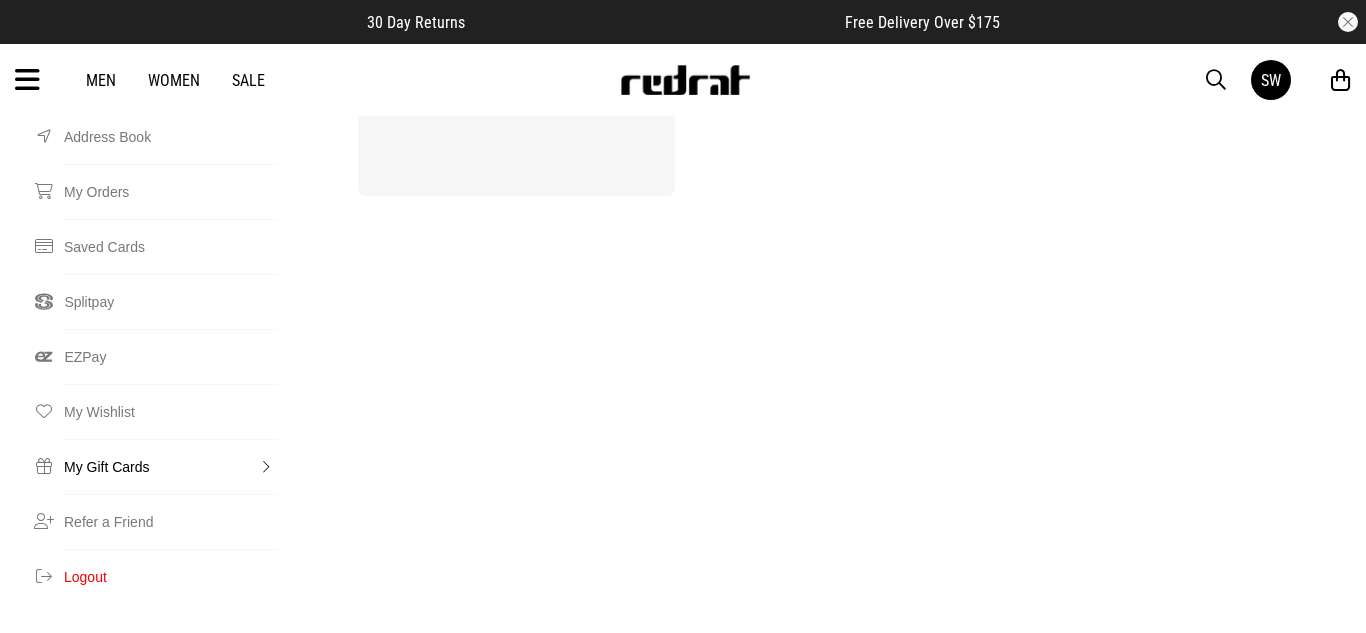 scroll, scrollTop: 0, scrollLeft: 0, axis: both 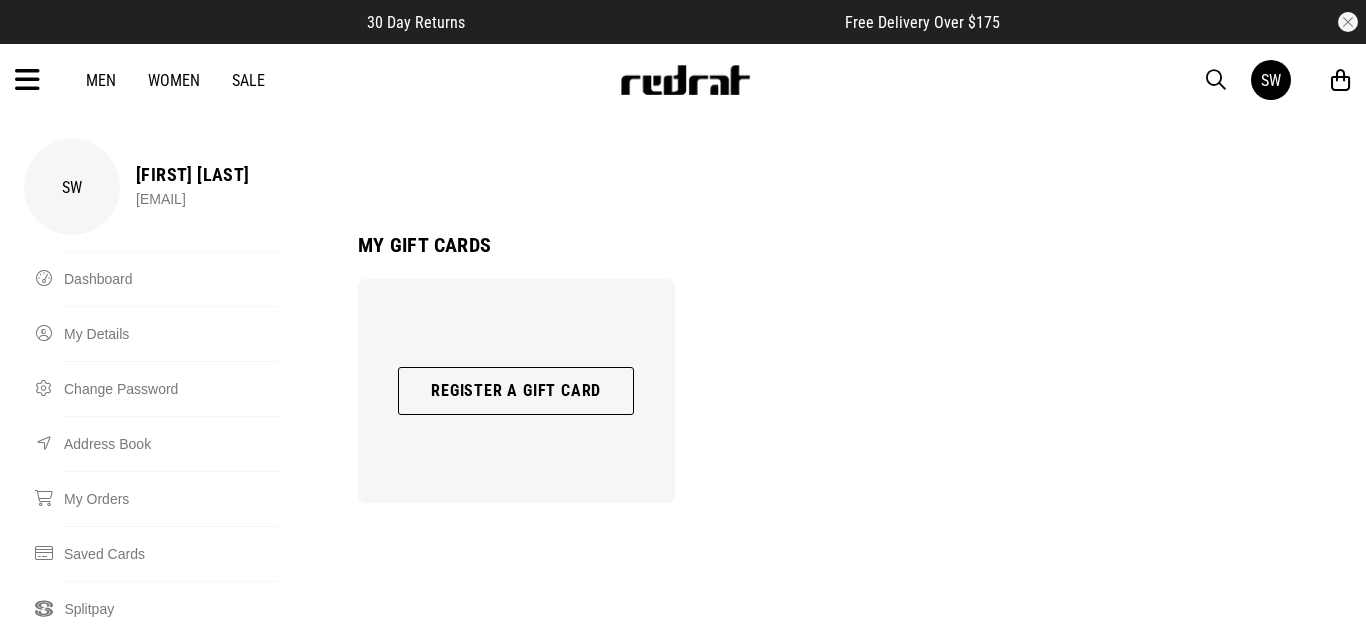 click on "Register a gift card" at bounding box center [516, 391] 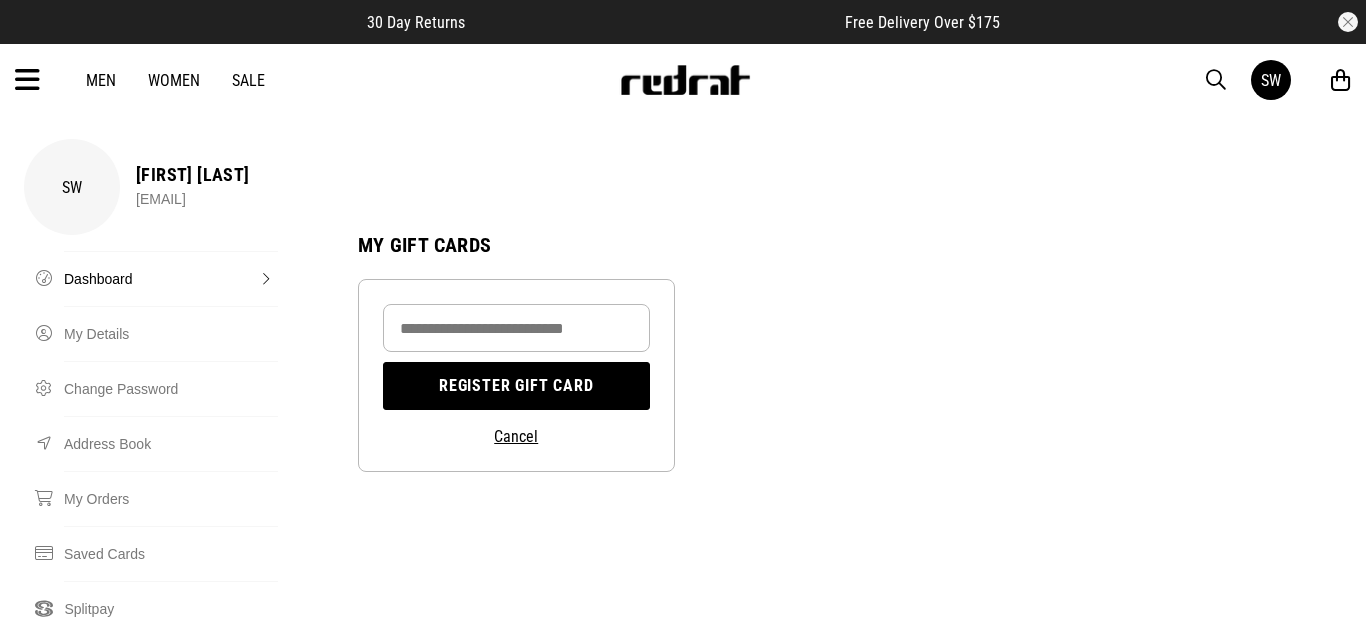 click on "Dashboard" at bounding box center [171, 278] 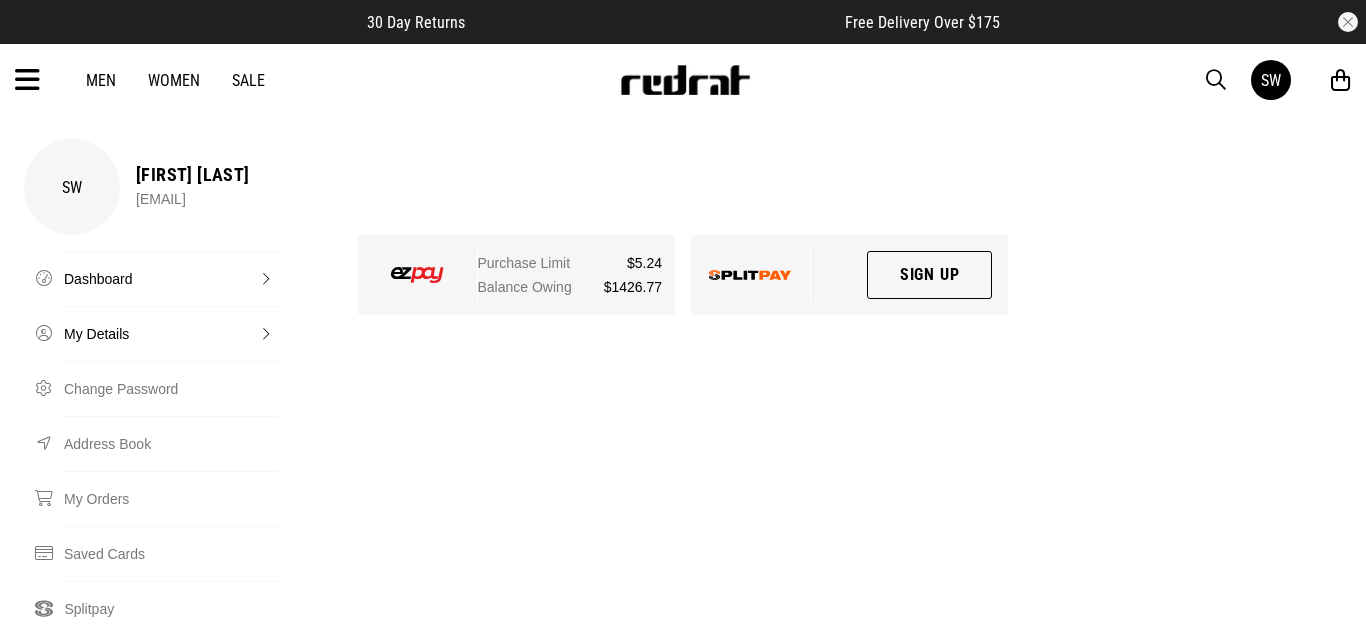 click on "My Details" at bounding box center (171, 333) 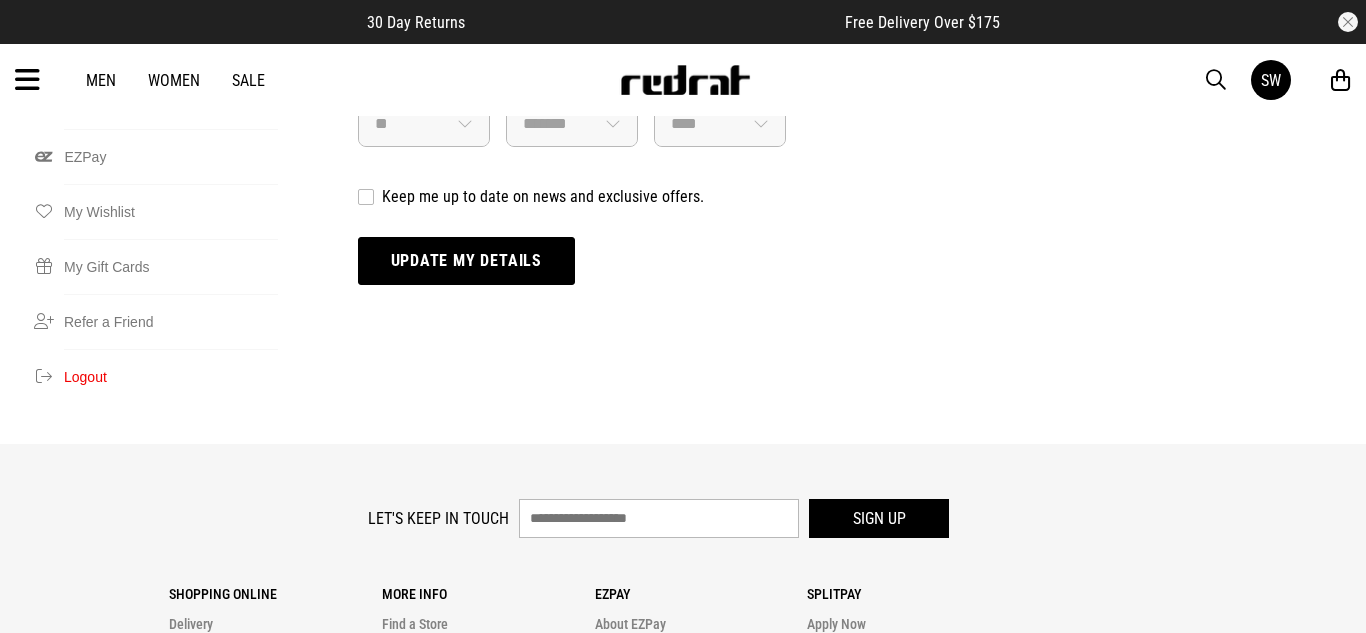 scroll, scrollTop: 501, scrollLeft: 0, axis: vertical 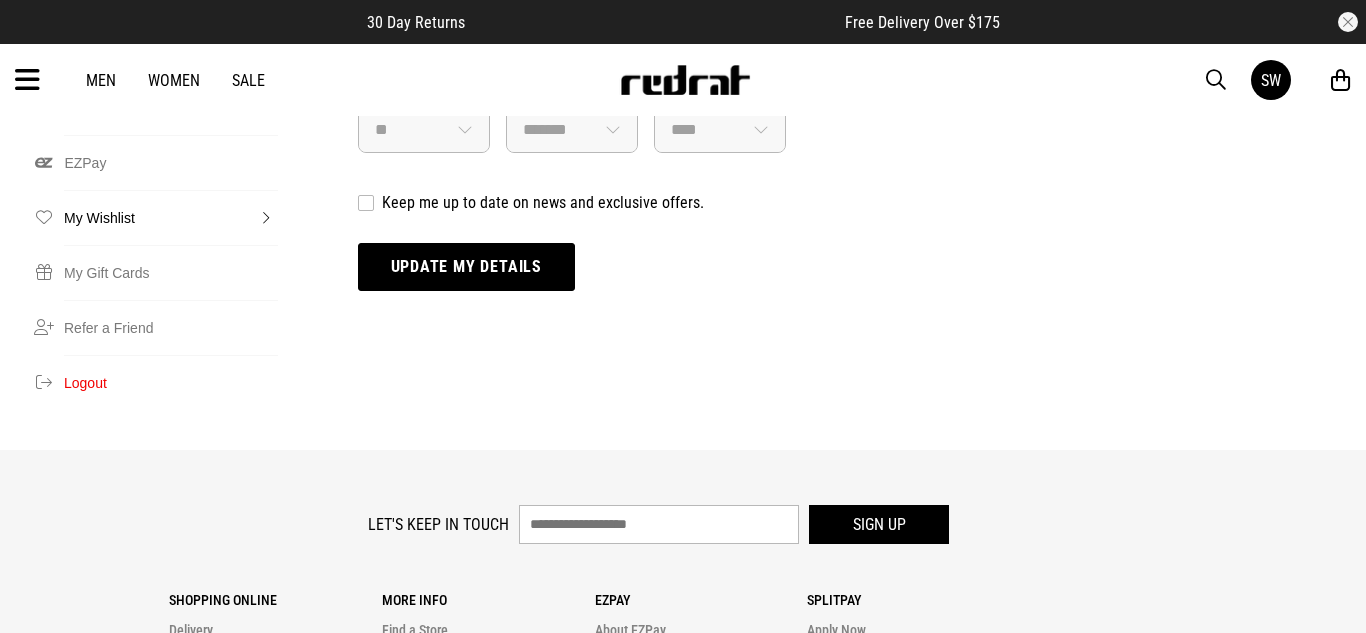 click on "My Wishlist" at bounding box center [171, 217] 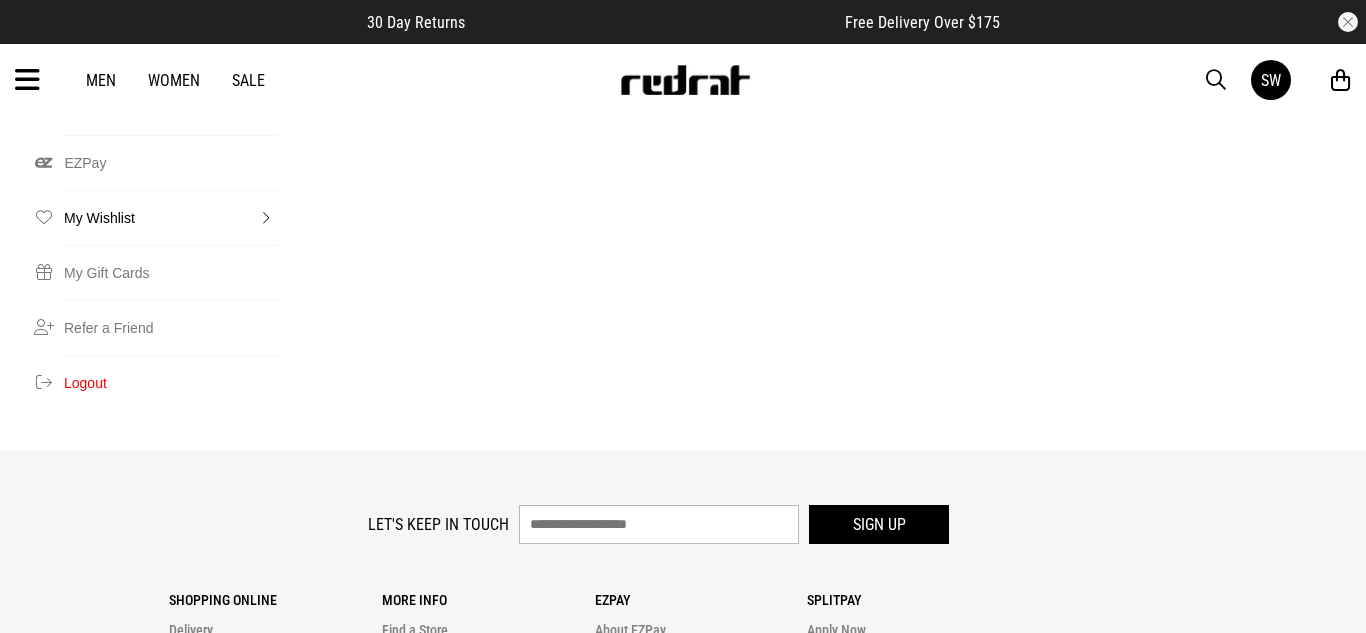 scroll, scrollTop: 0, scrollLeft: 0, axis: both 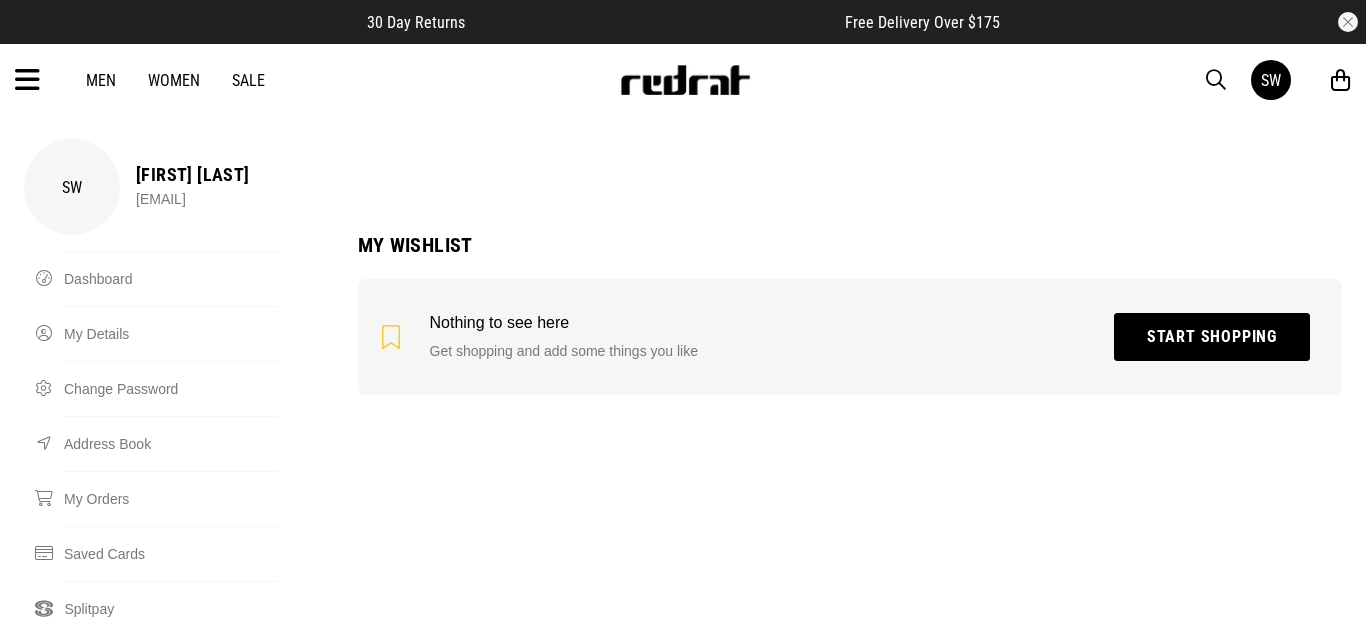 click on "Sale" at bounding box center (248, 80) 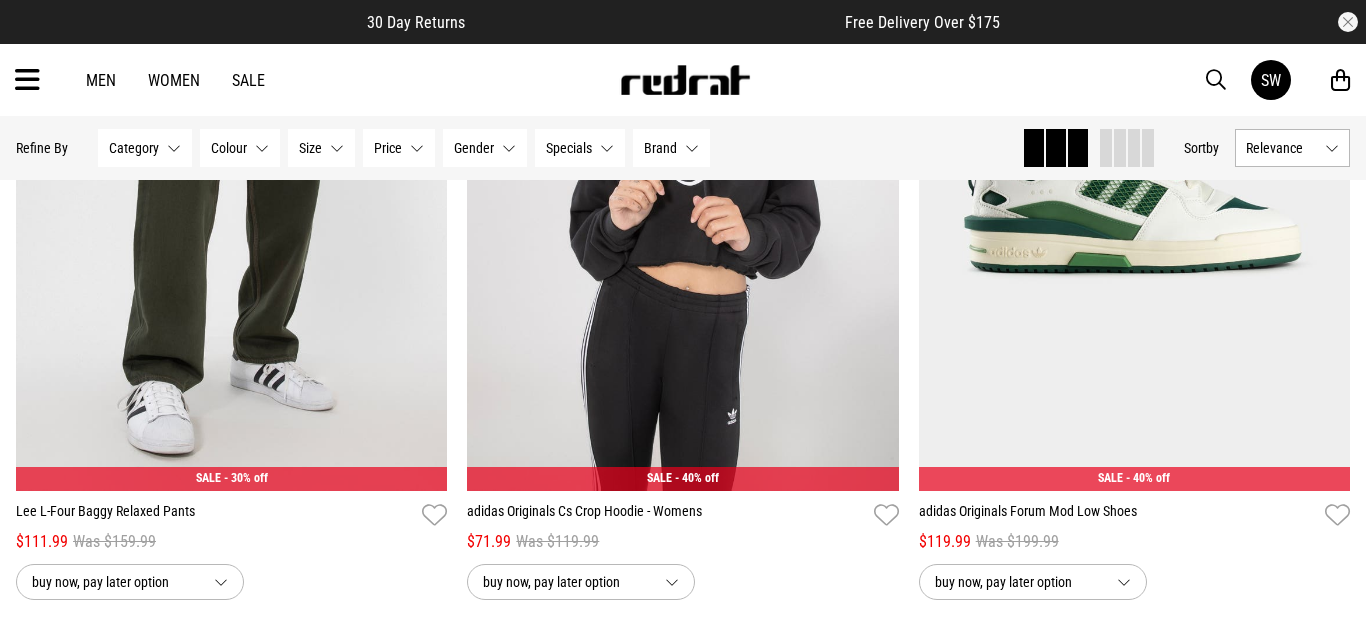 scroll, scrollTop: 0, scrollLeft: 0, axis: both 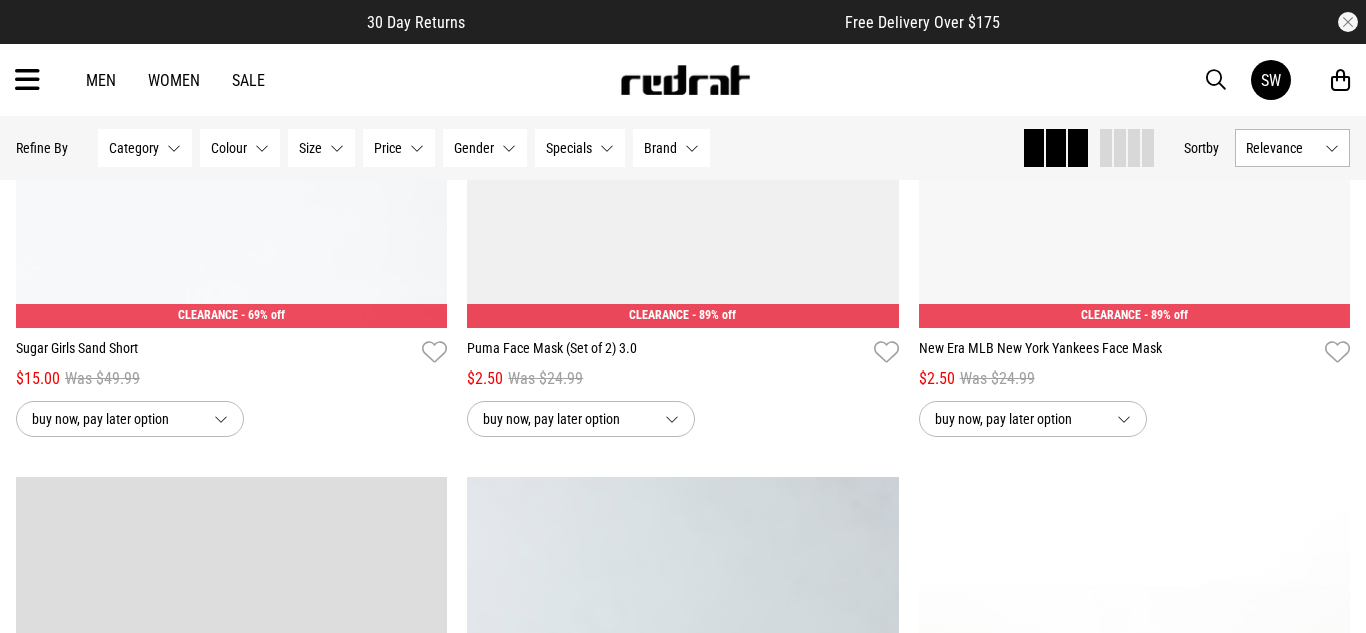 click at bounding box center [27, 80] 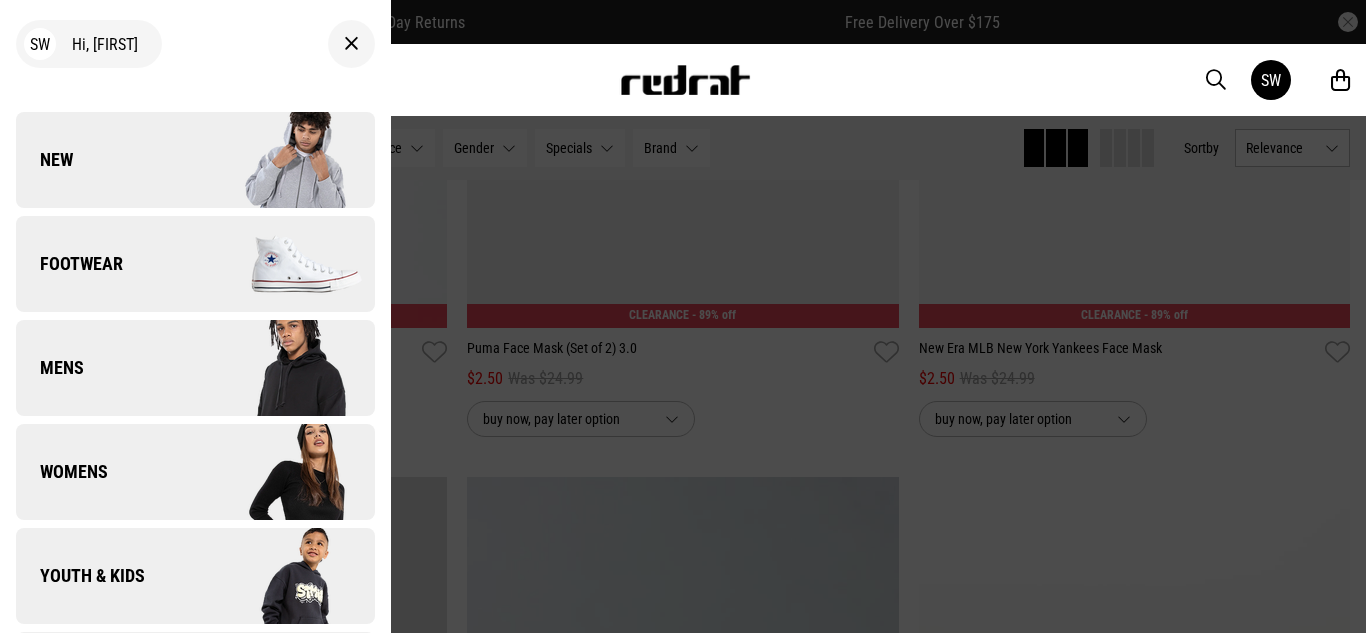 click at bounding box center [284, 264] 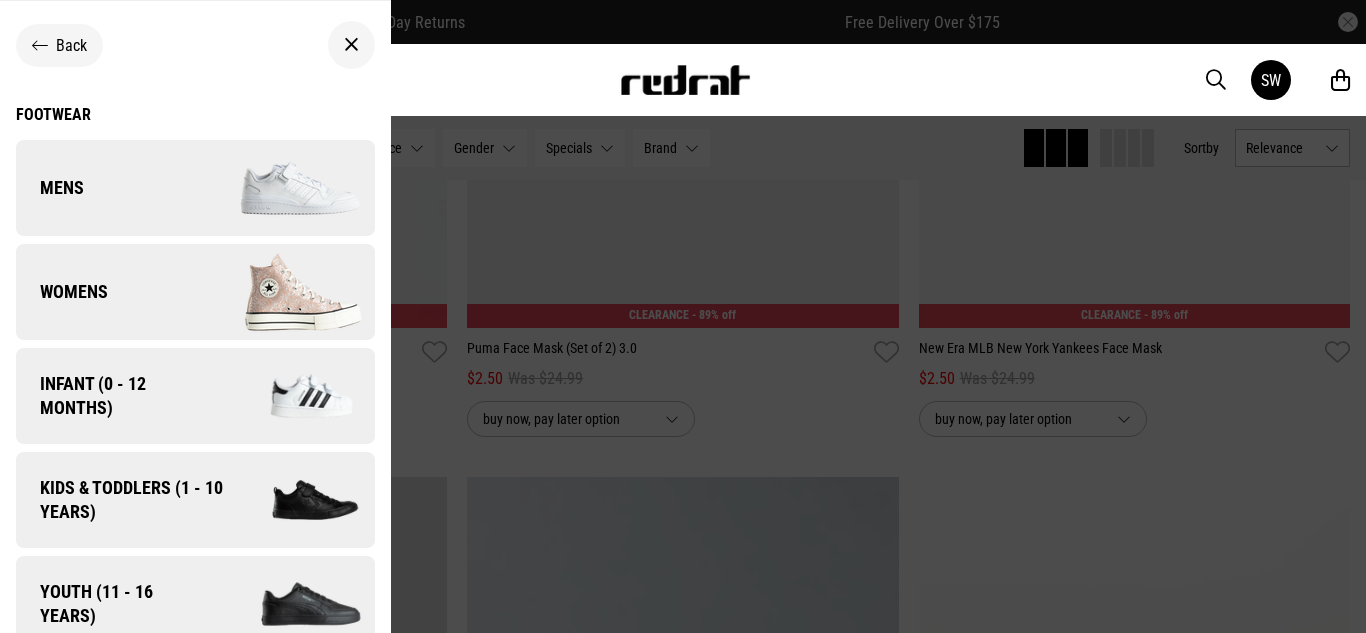 scroll, scrollTop: 26, scrollLeft: 0, axis: vertical 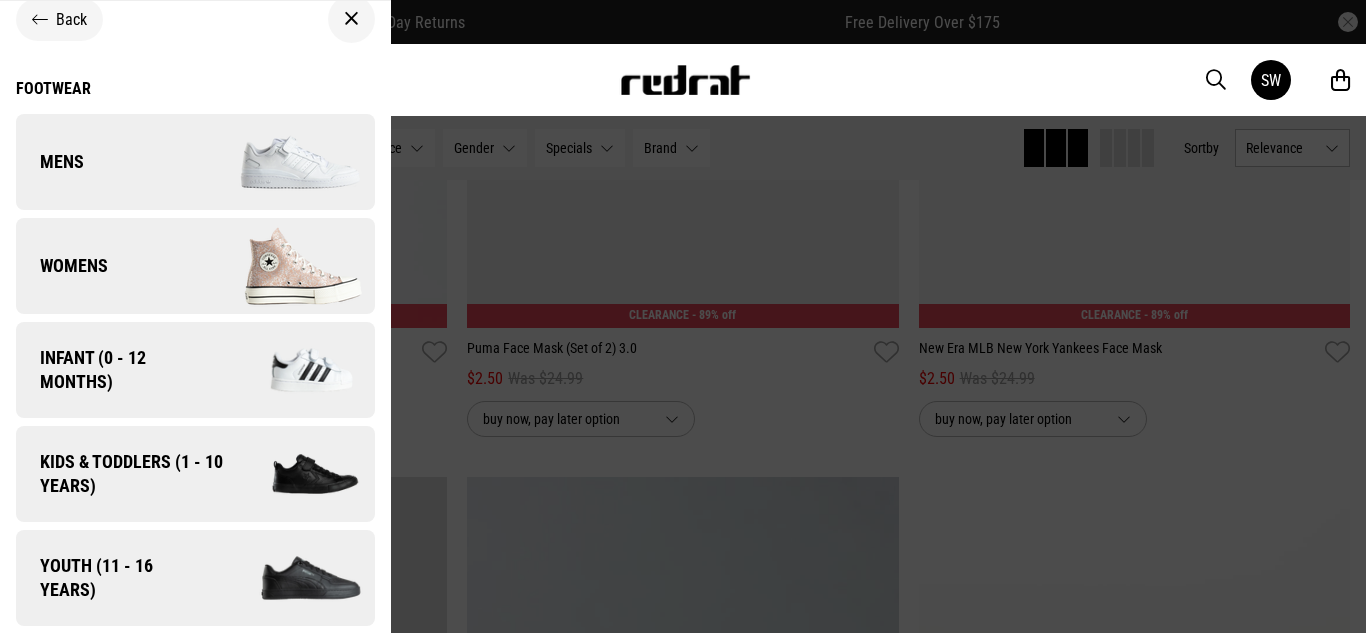 click at bounding box center (284, 162) 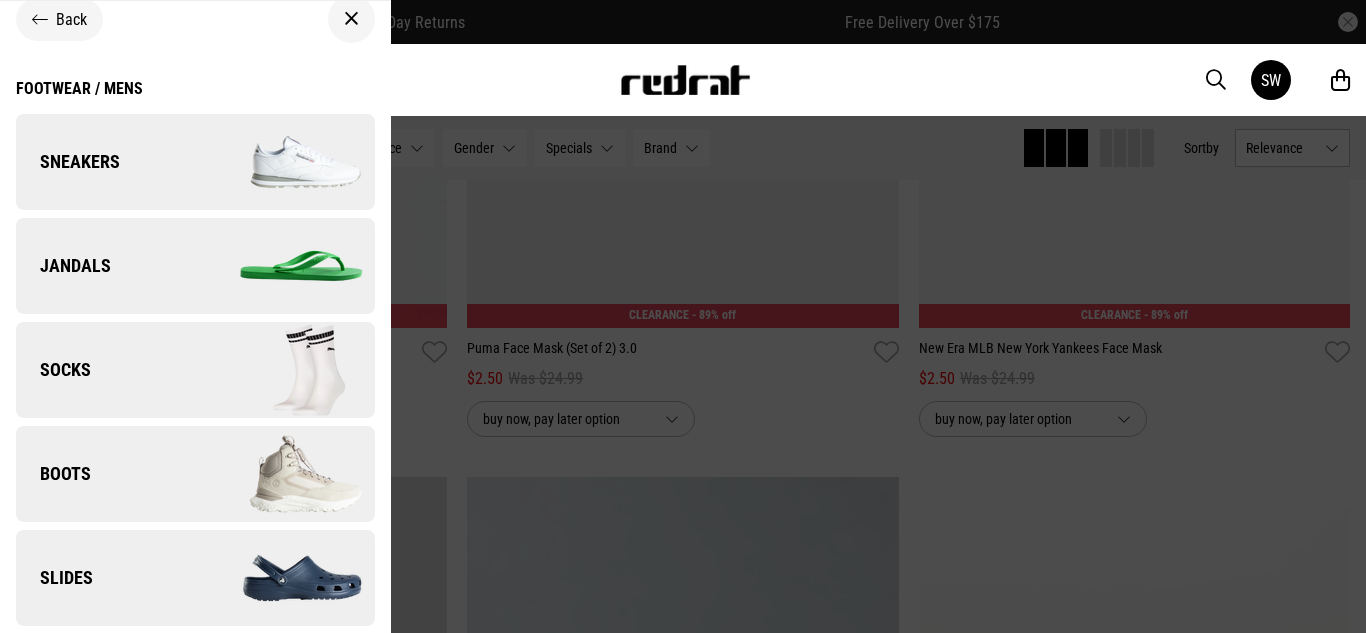 scroll, scrollTop: 146, scrollLeft: 0, axis: vertical 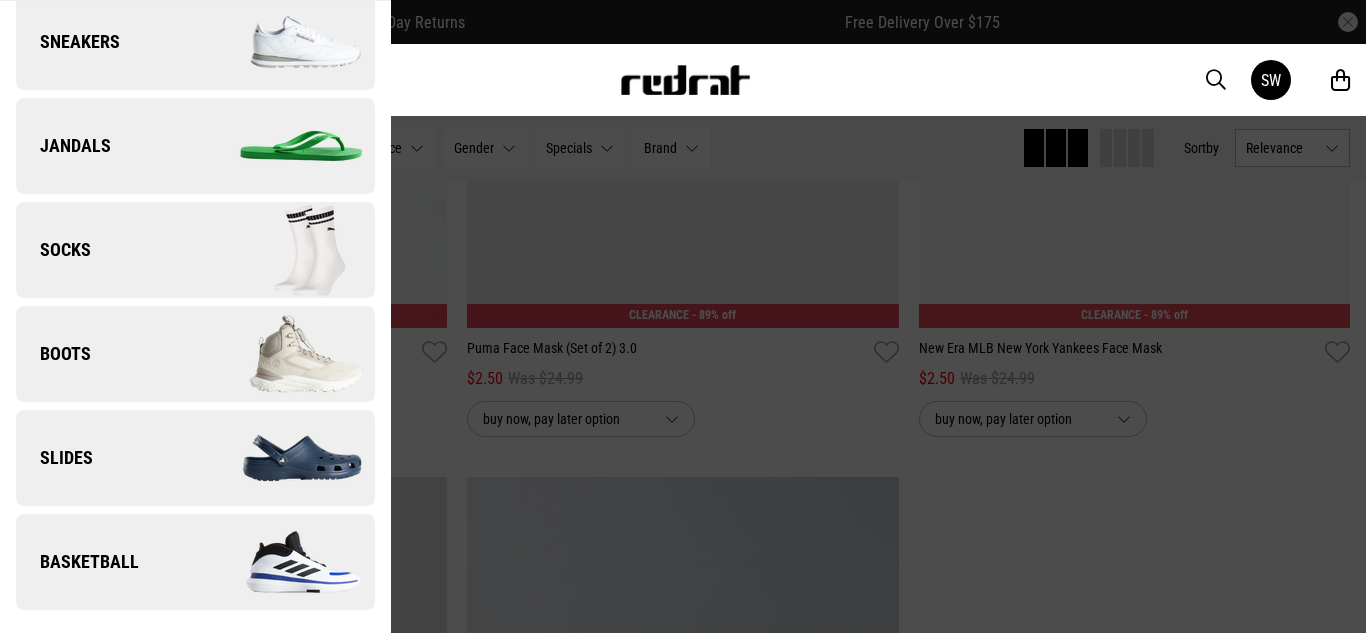 click on "Basketball" at bounding box center [195, 562] 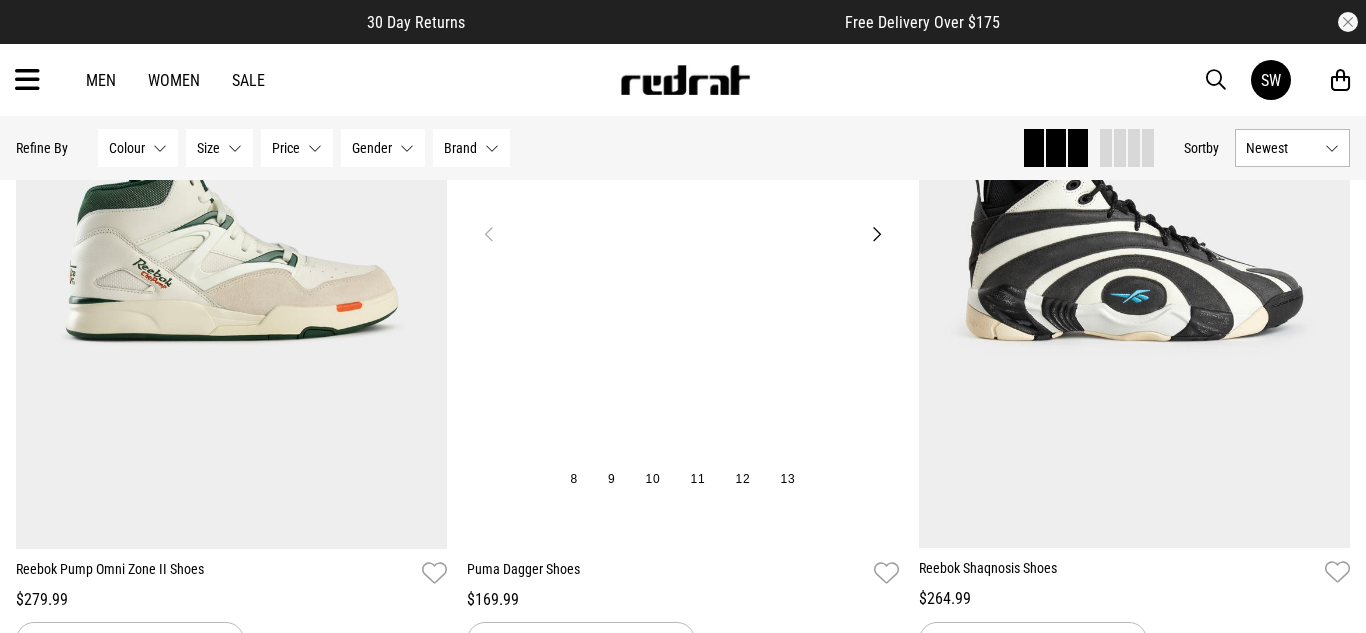 scroll, scrollTop: 356, scrollLeft: 0, axis: vertical 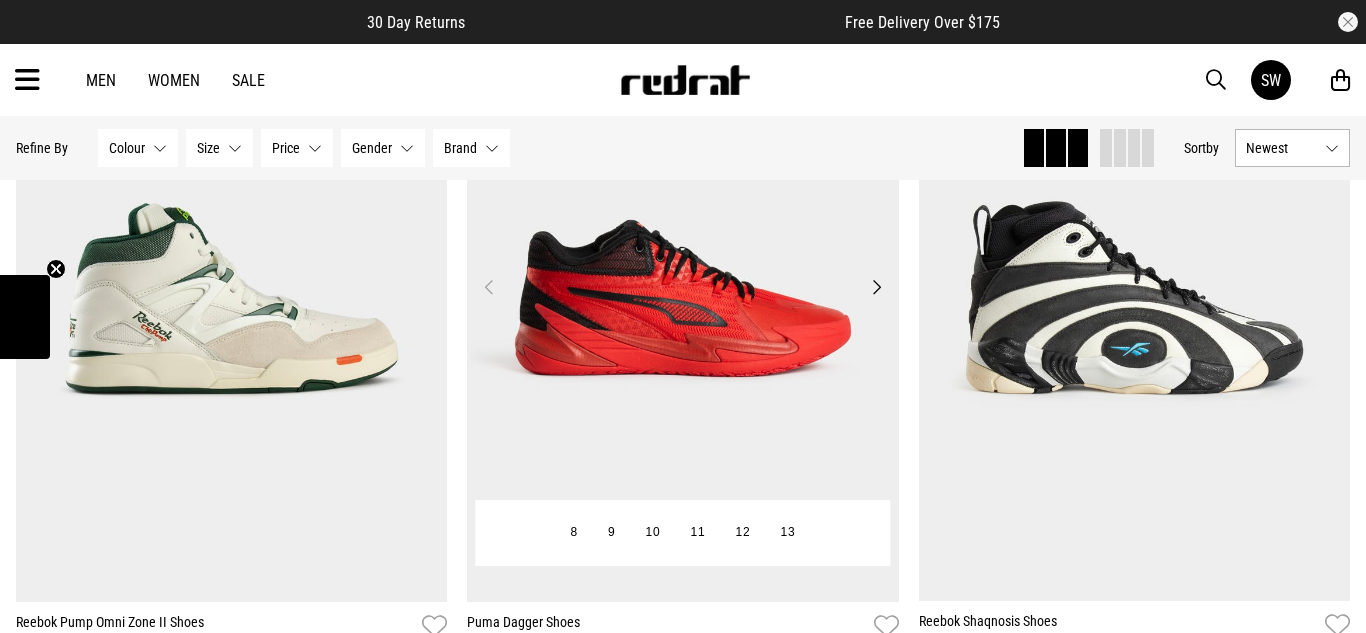 click on "Next" at bounding box center (876, 287) 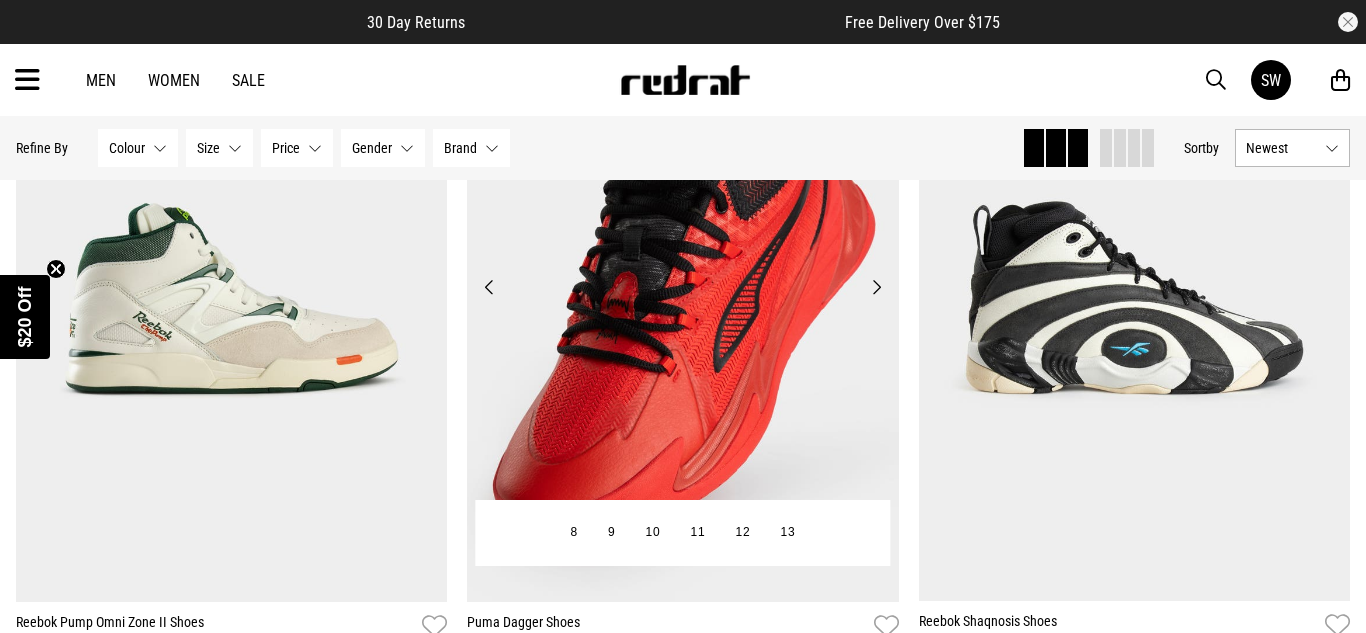 scroll, scrollTop: 0, scrollLeft: 0, axis: both 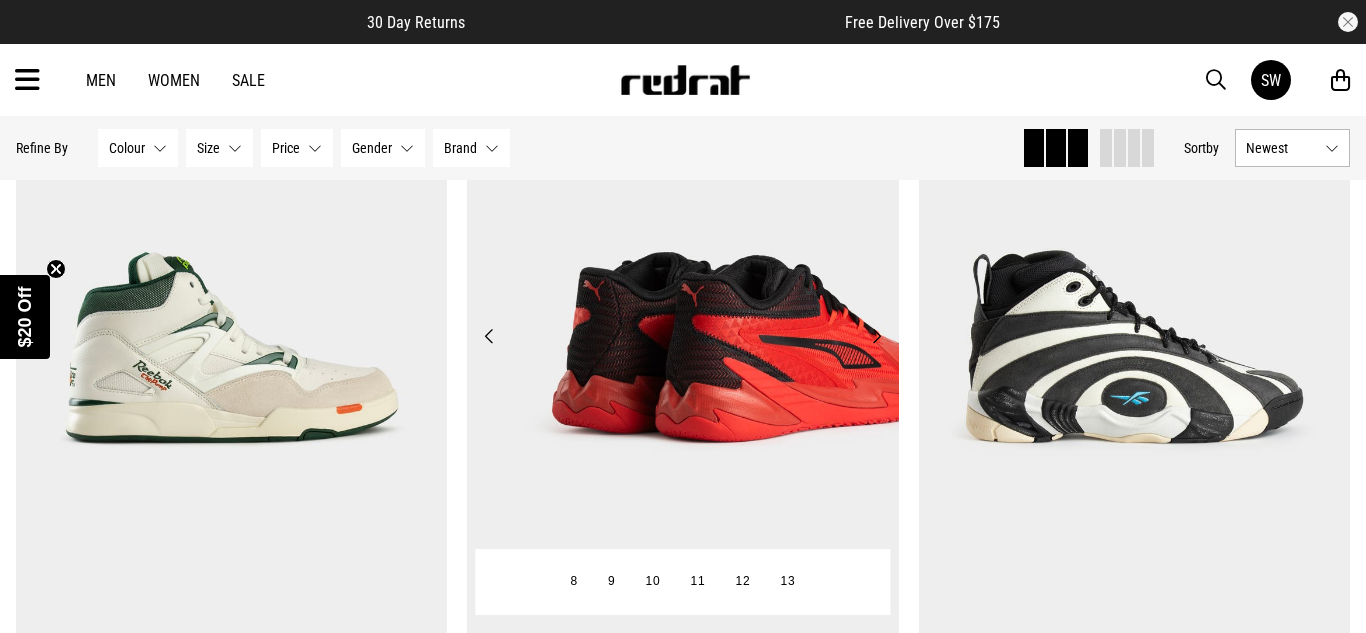 click on "Next" at bounding box center (876, 336) 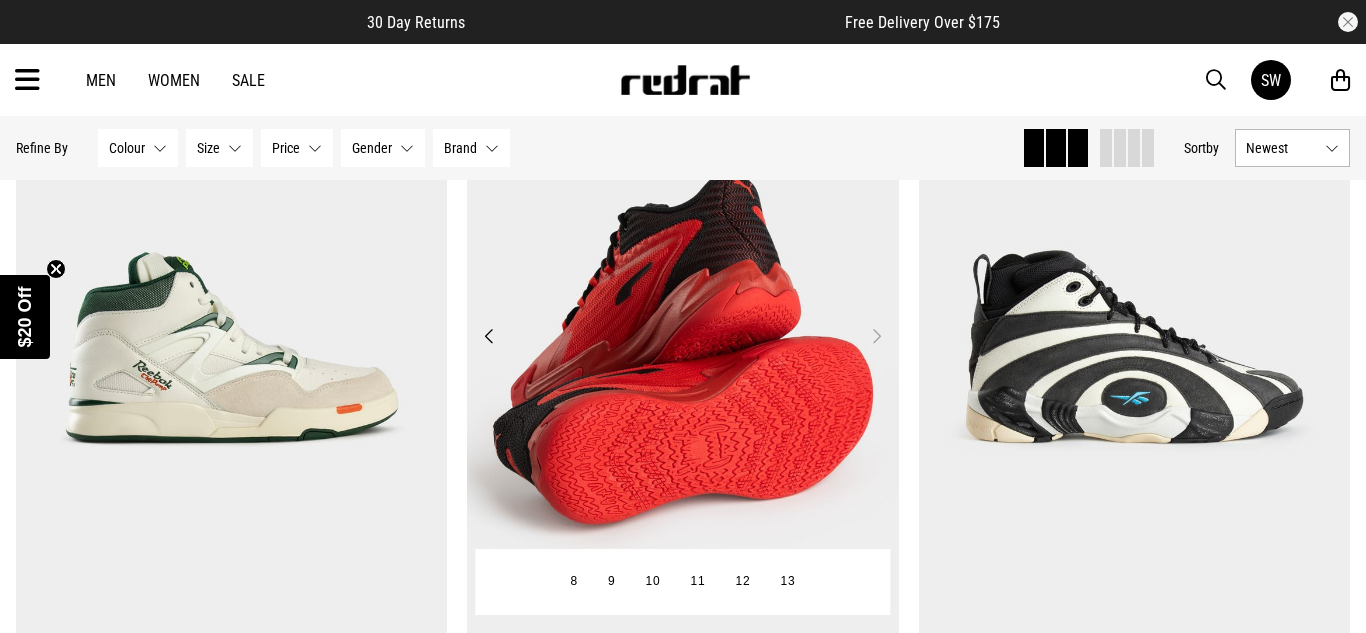 click on "Next" at bounding box center (876, 336) 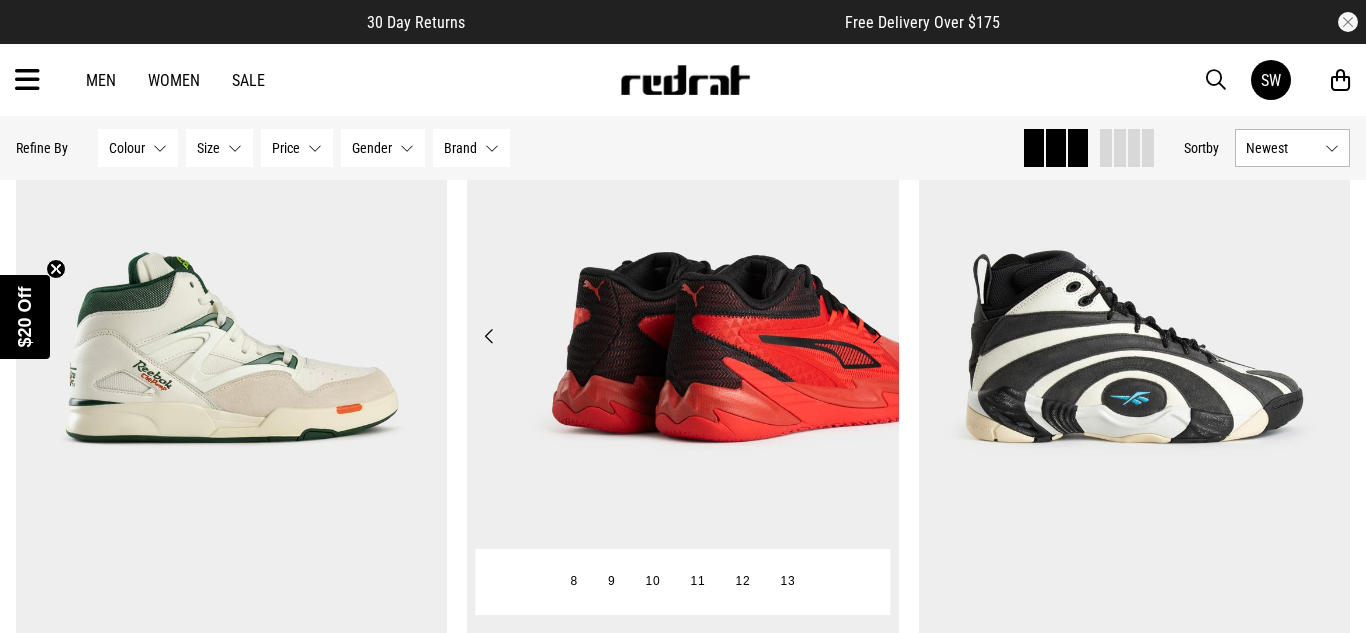 click on "Previous" at bounding box center [489, 336] 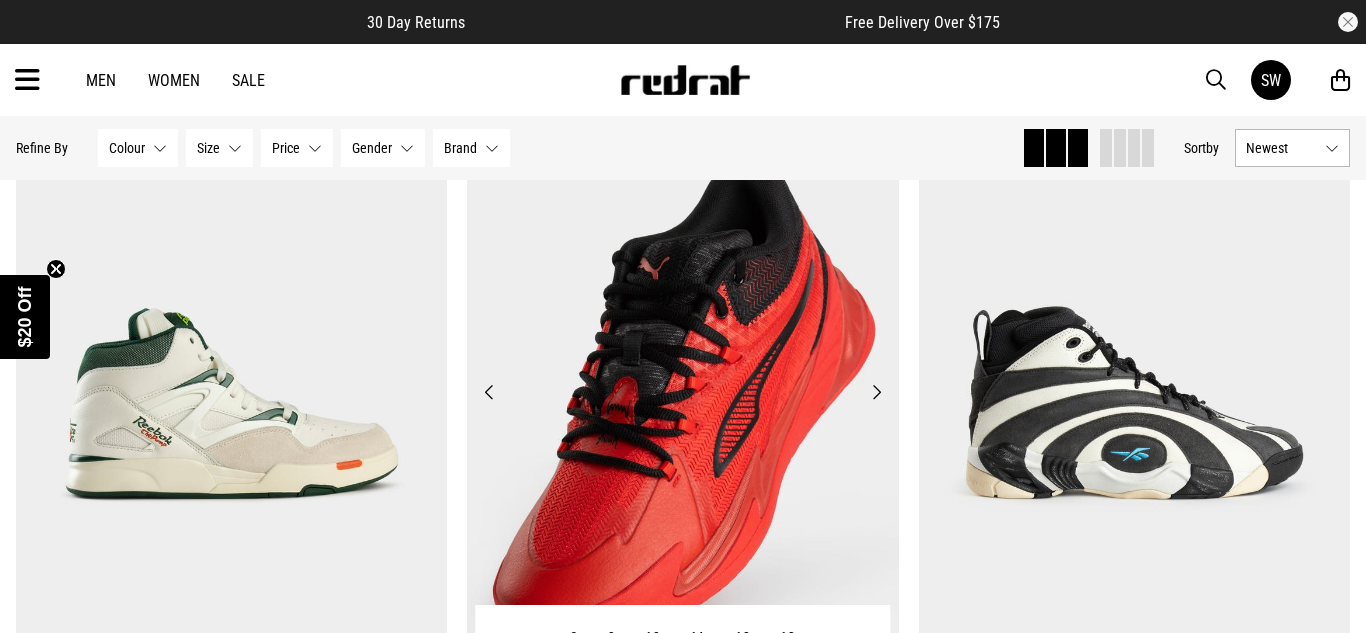 scroll, scrollTop: 249, scrollLeft: 0, axis: vertical 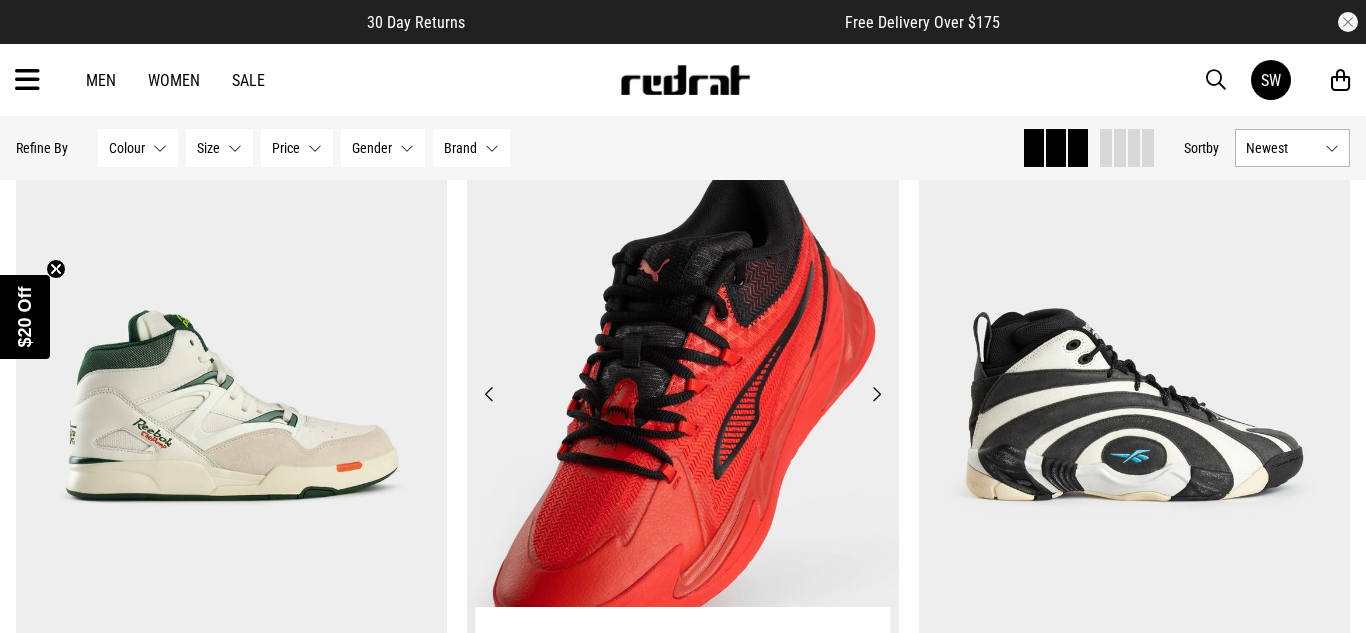 click on "Previous" at bounding box center [489, 394] 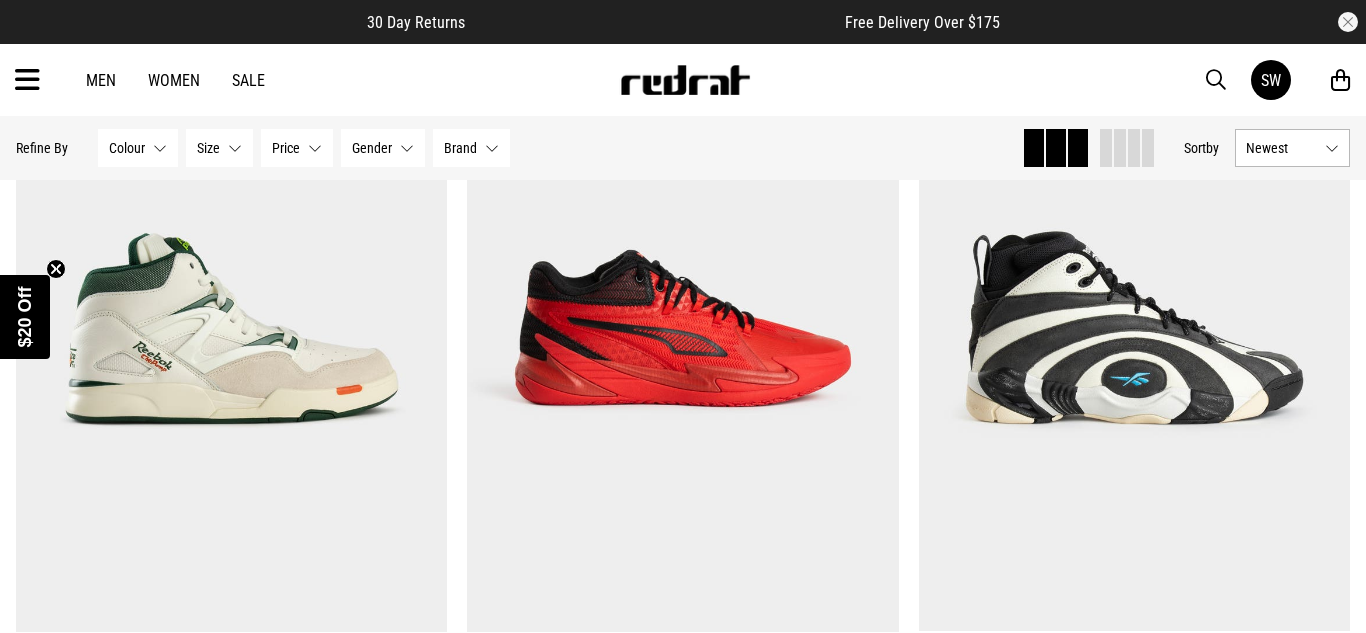scroll, scrollTop: 325, scrollLeft: 0, axis: vertical 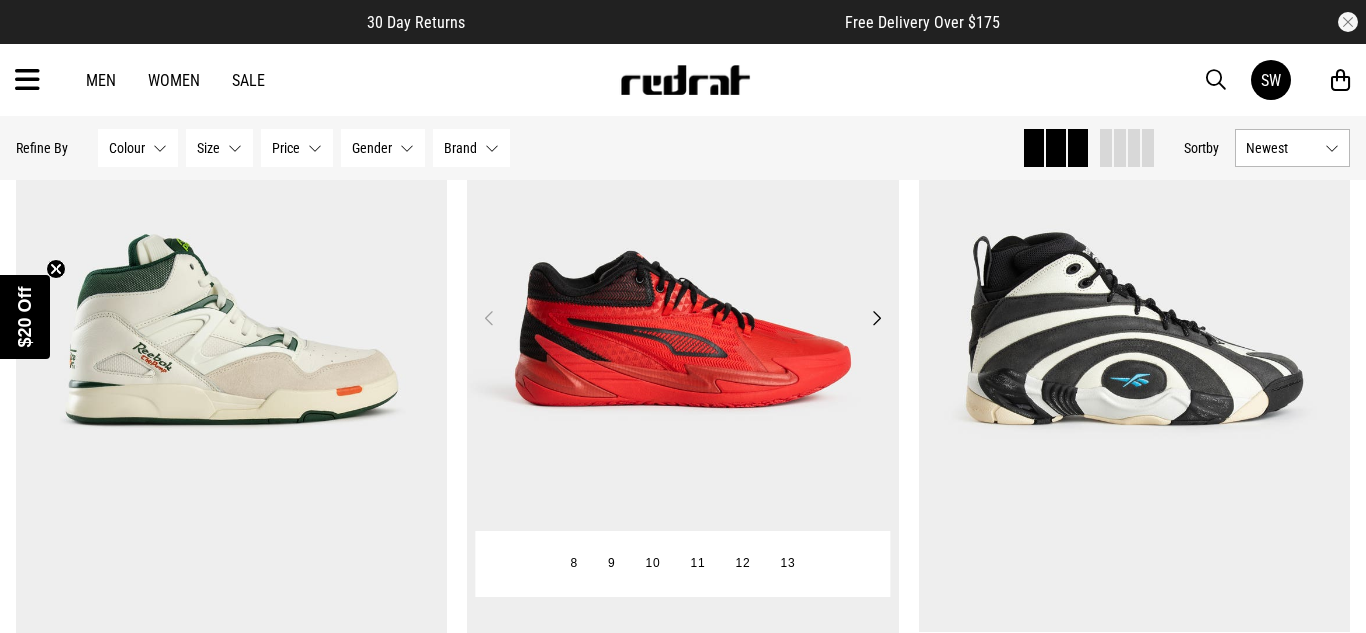 click on "Next" at bounding box center (876, 318) 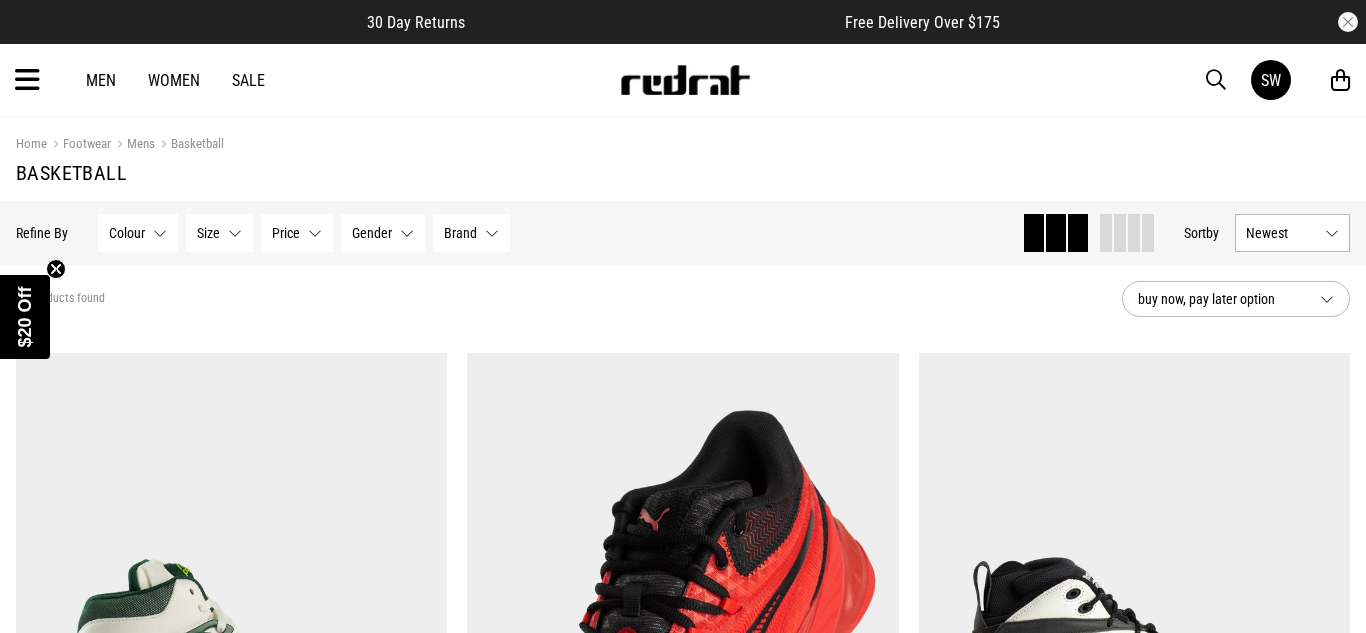 scroll, scrollTop: 3, scrollLeft: 0, axis: vertical 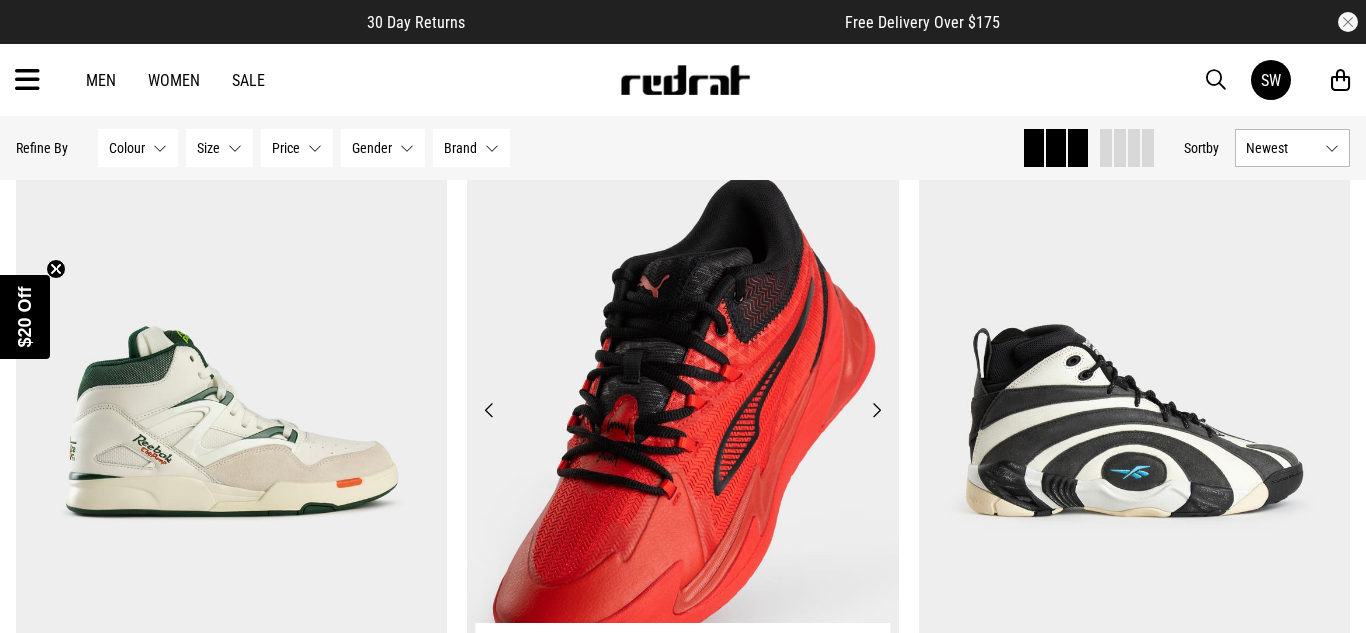 click at bounding box center (683, 422) 